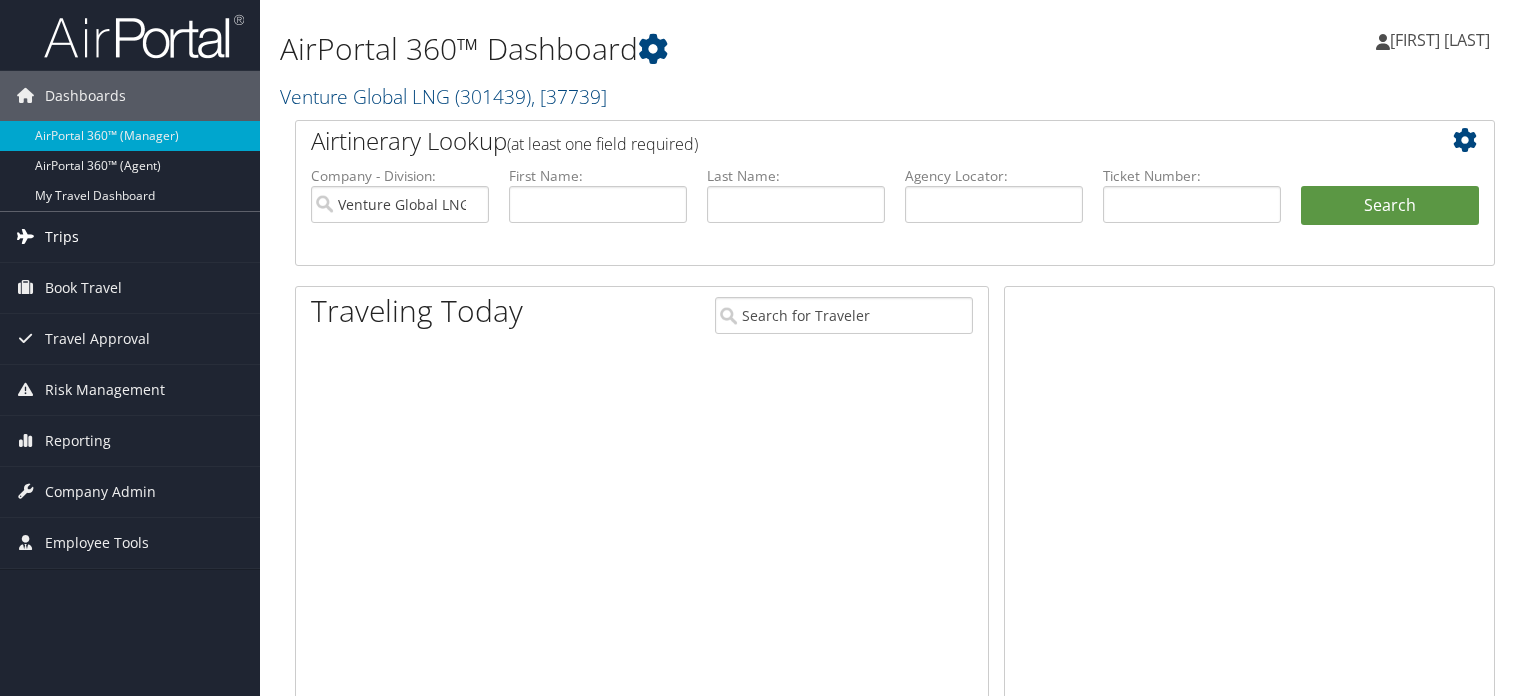 scroll, scrollTop: 0, scrollLeft: 0, axis: both 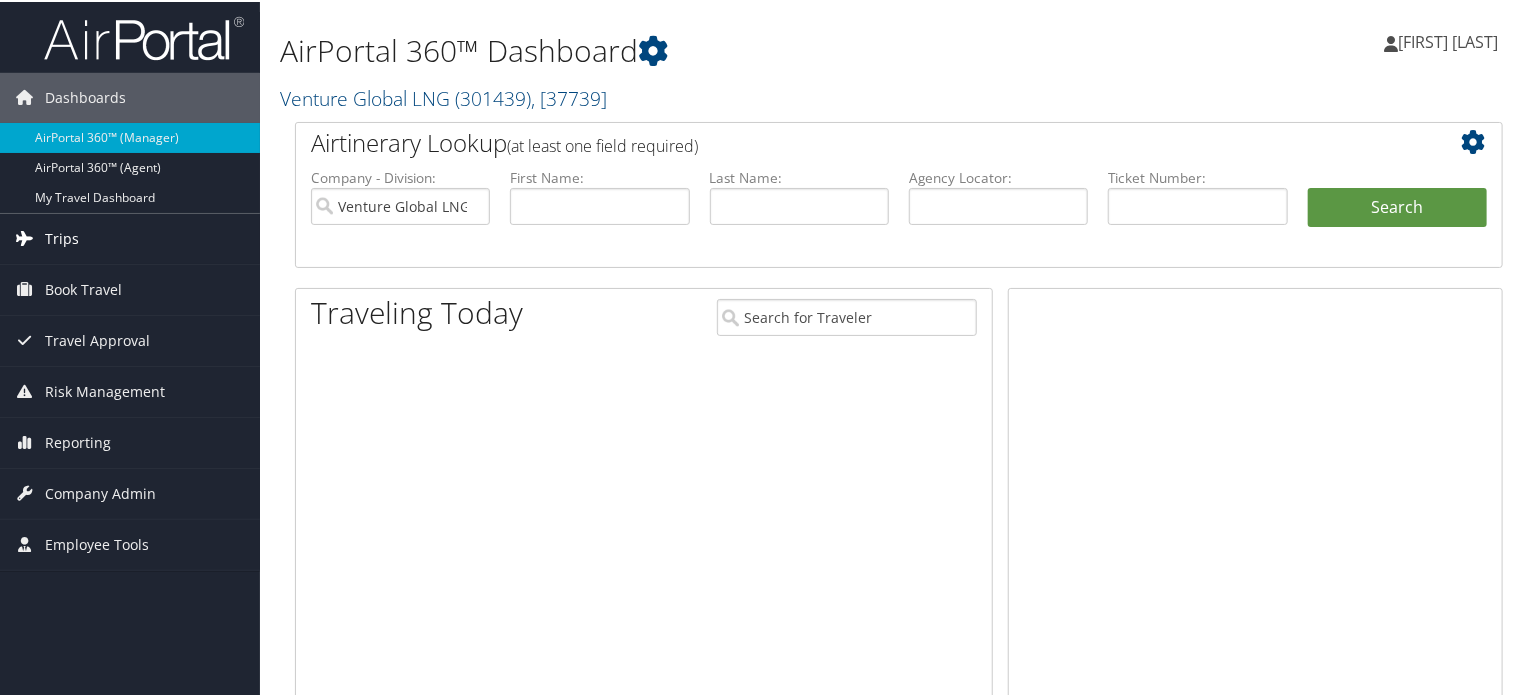 click at bounding box center (25, 236) 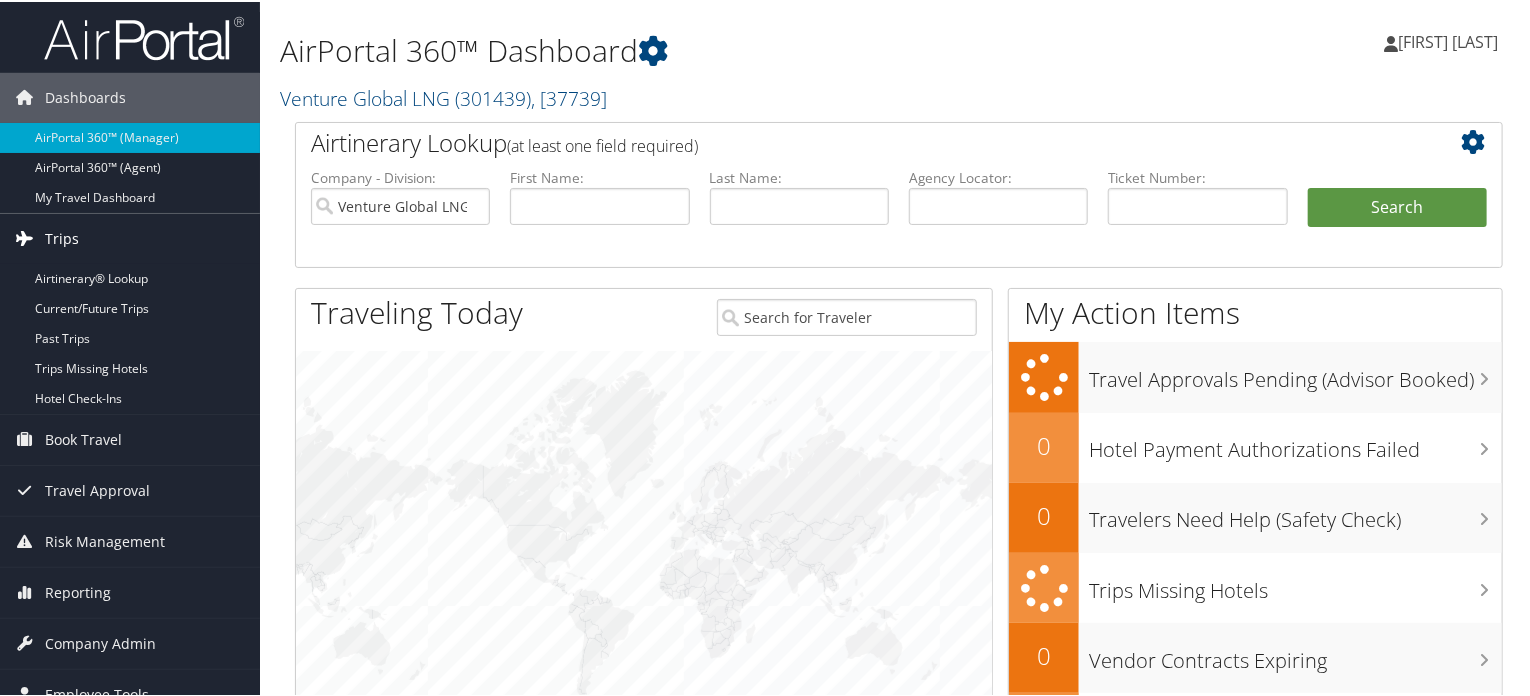 click on "Trips" at bounding box center [62, 237] 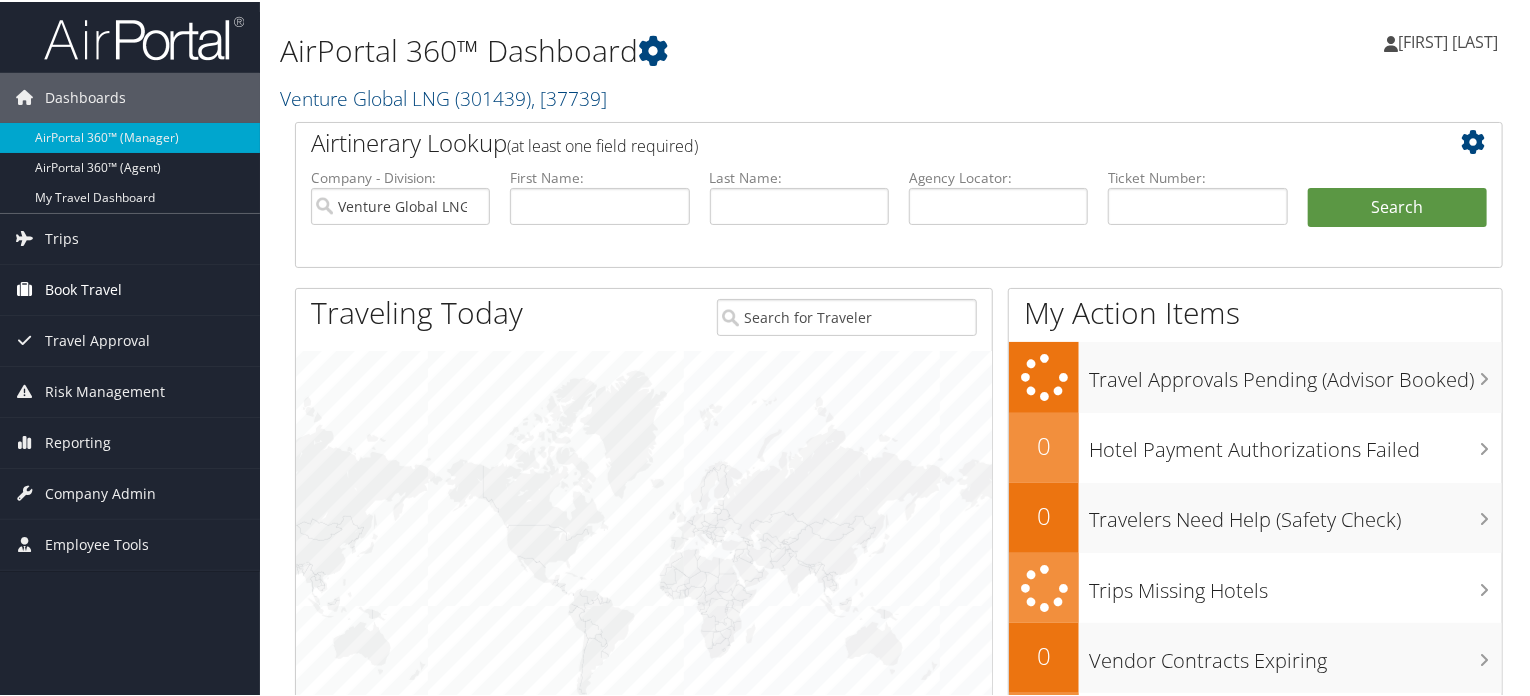 click on "Book Travel" at bounding box center (83, 288) 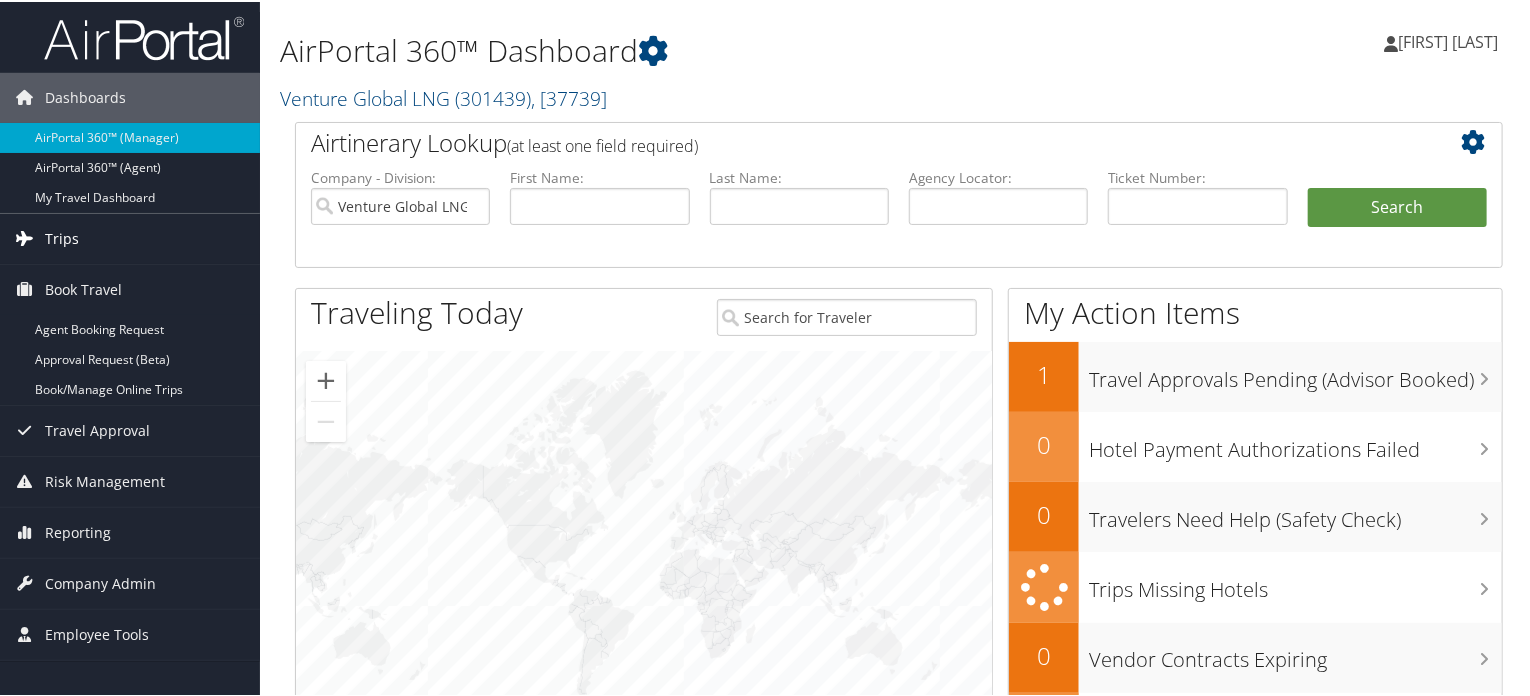 click on "Trips" at bounding box center [62, 237] 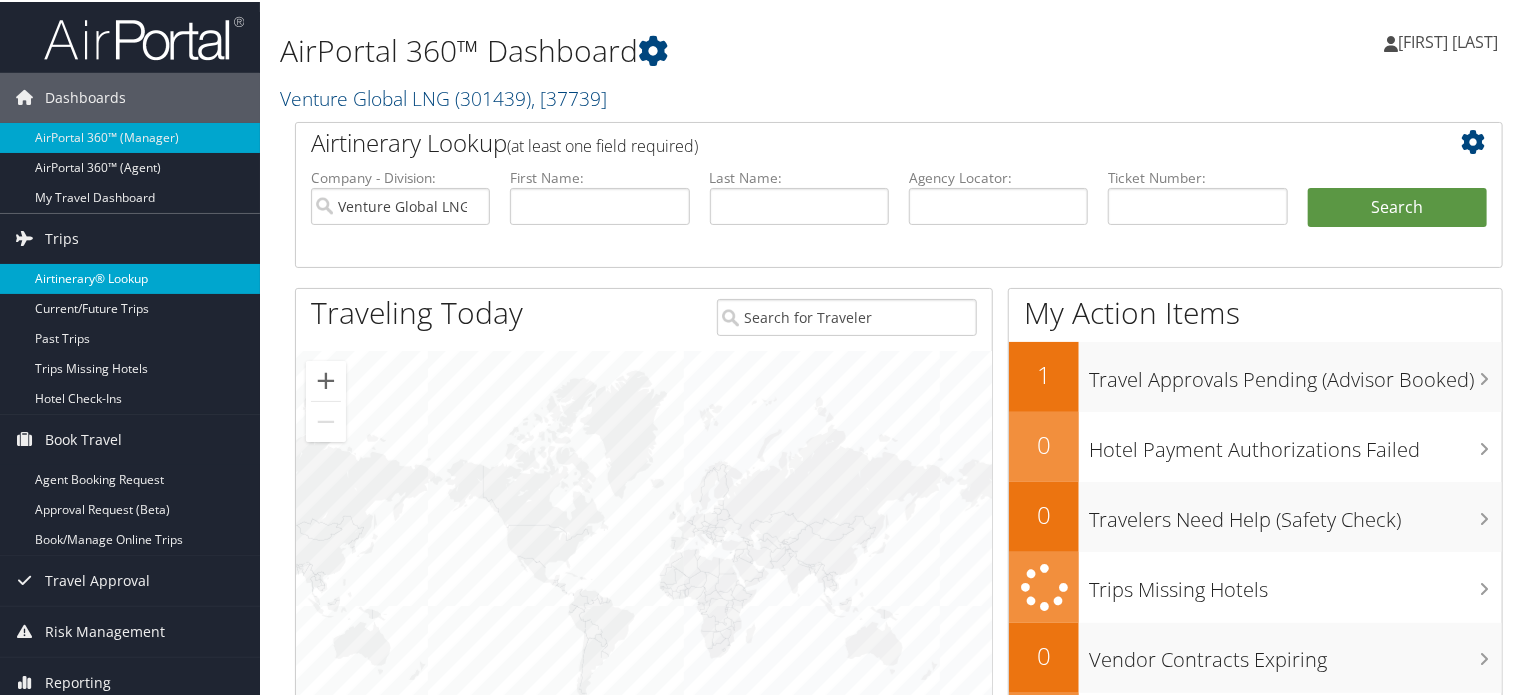 click on "Airtinerary® Lookup" at bounding box center [130, 277] 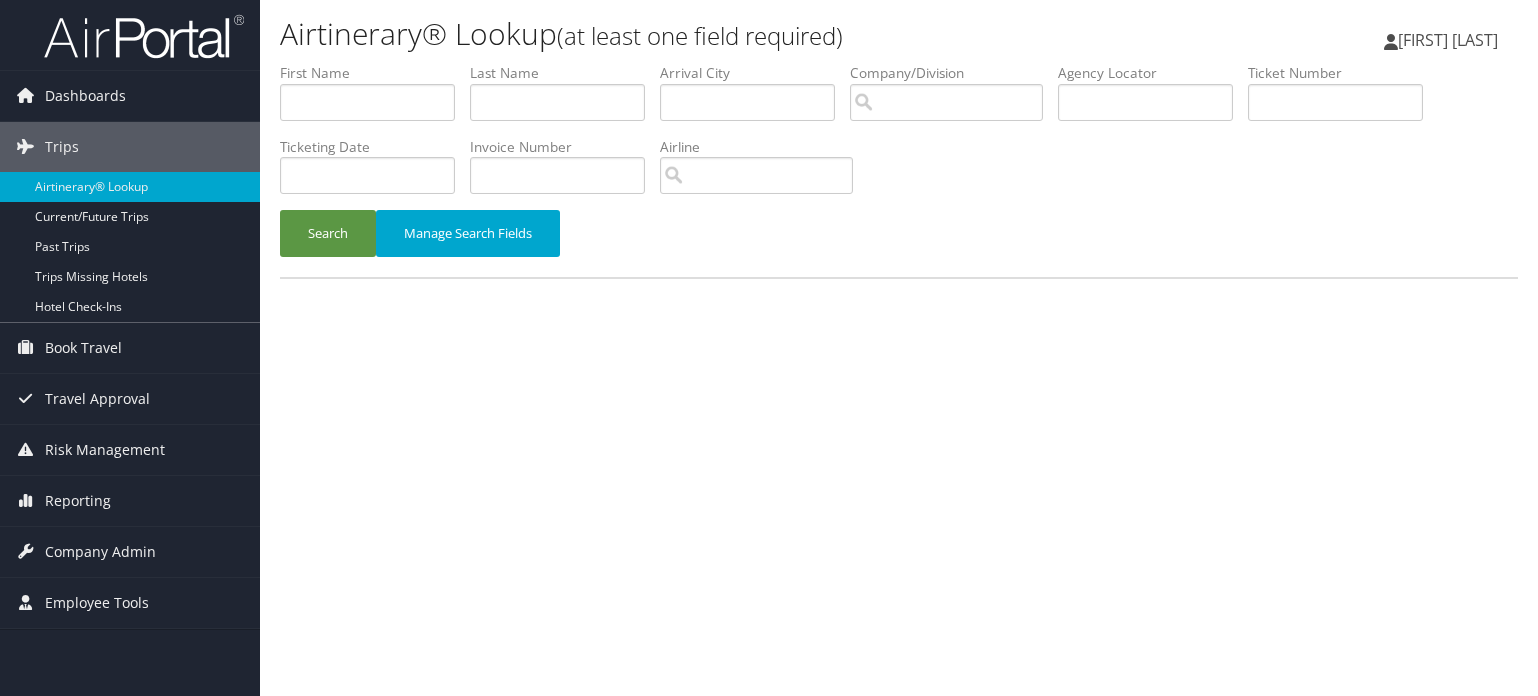 scroll, scrollTop: 0, scrollLeft: 0, axis: both 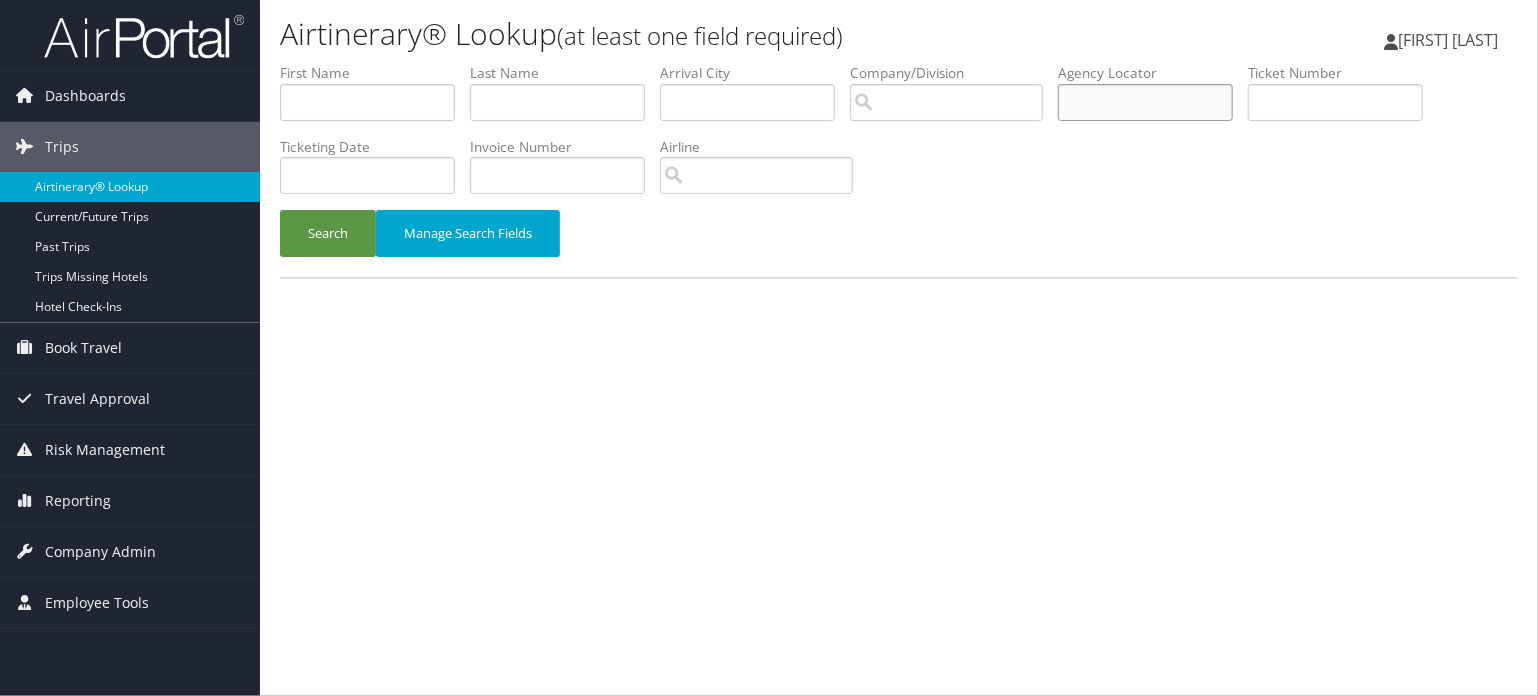 click at bounding box center [1145, 102] 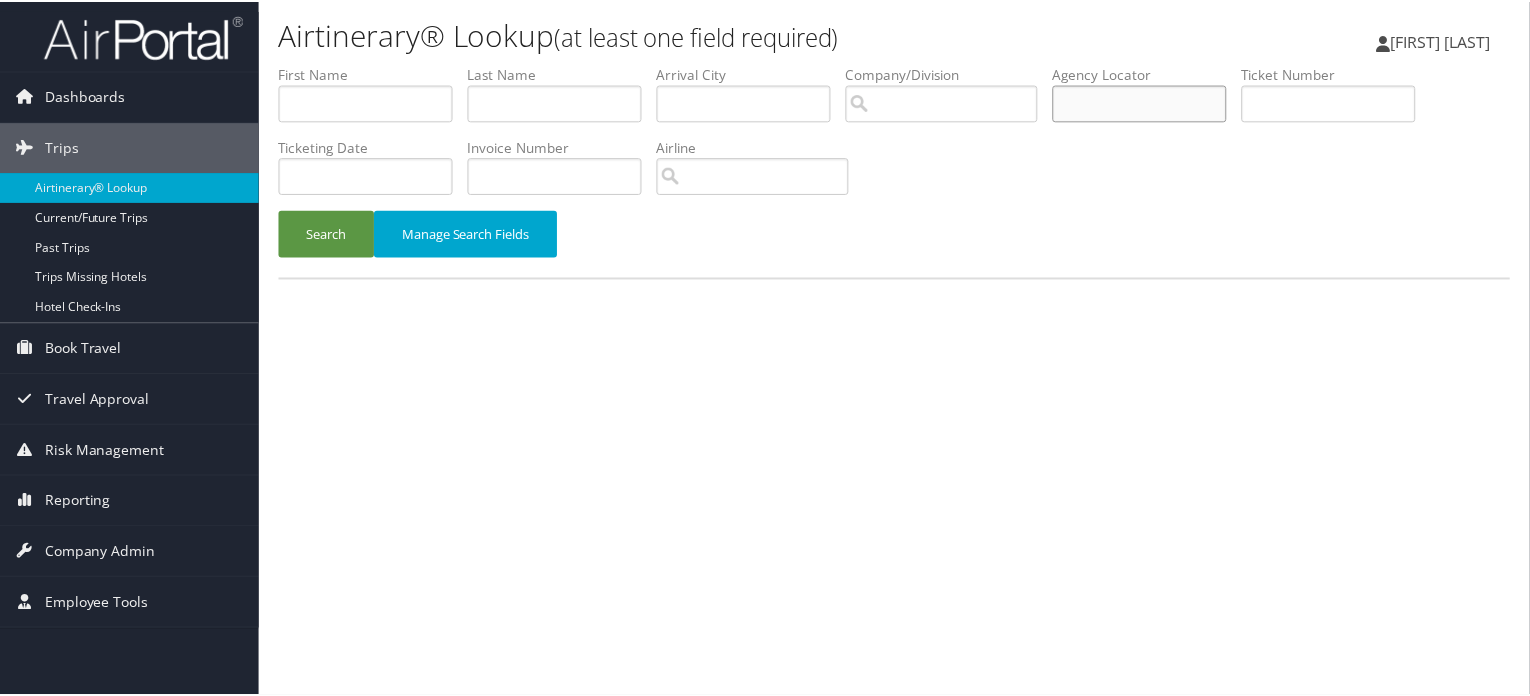 scroll, scrollTop: 0, scrollLeft: 0, axis: both 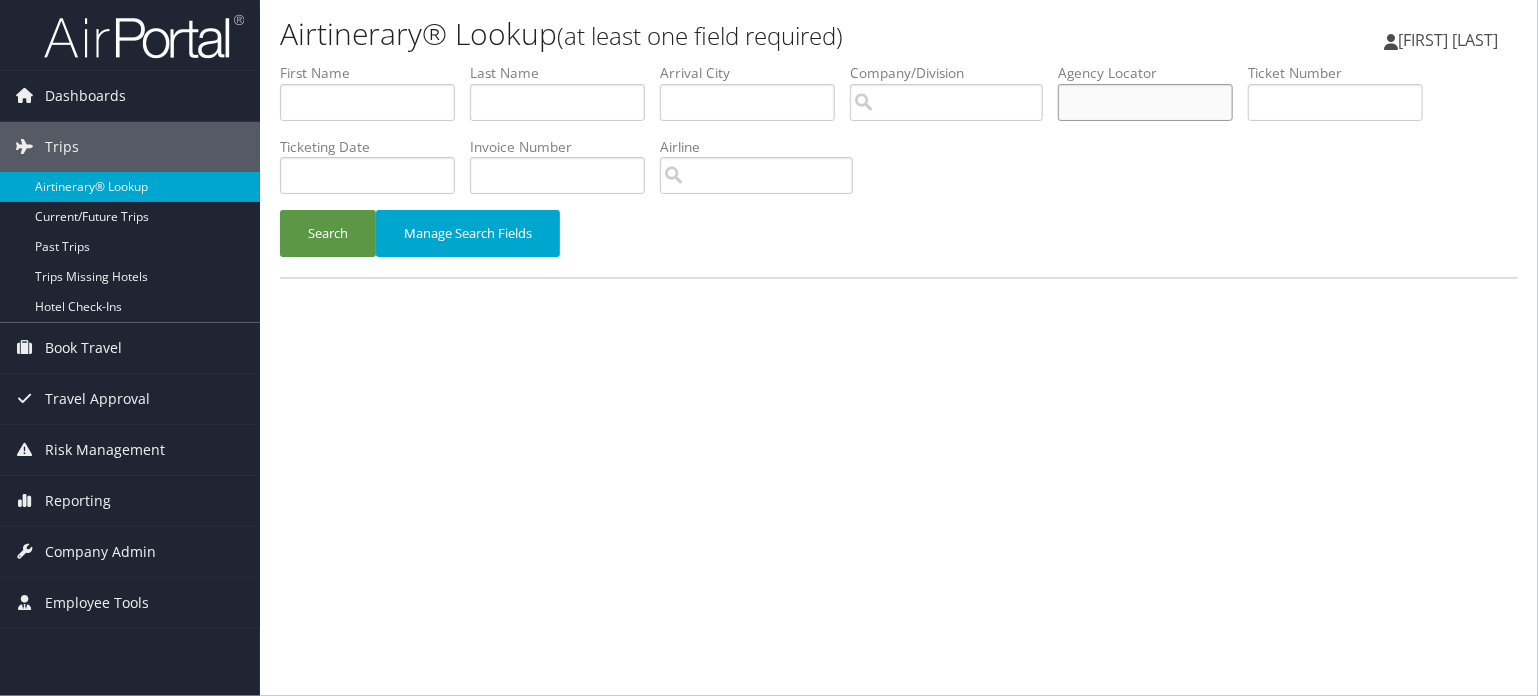 paste on "D1996B" 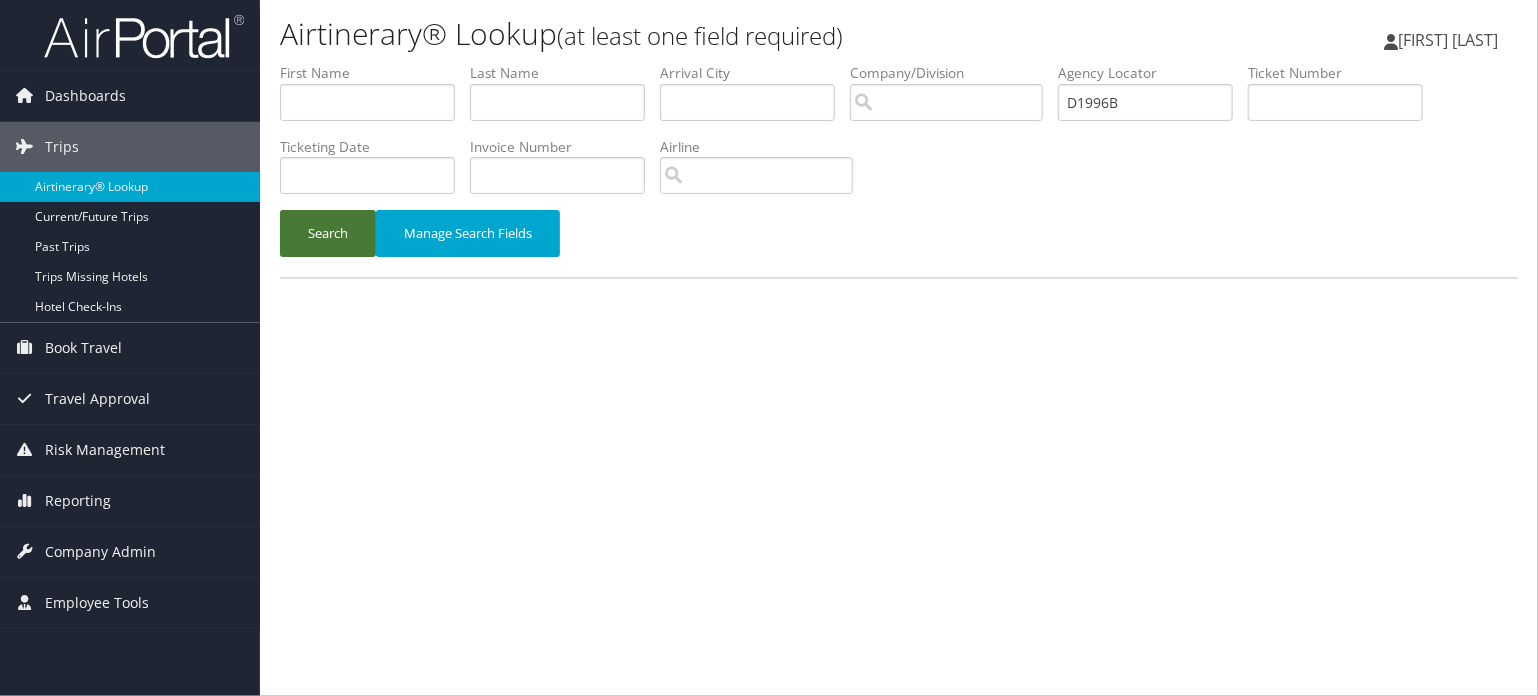 click on "Search" at bounding box center [328, 233] 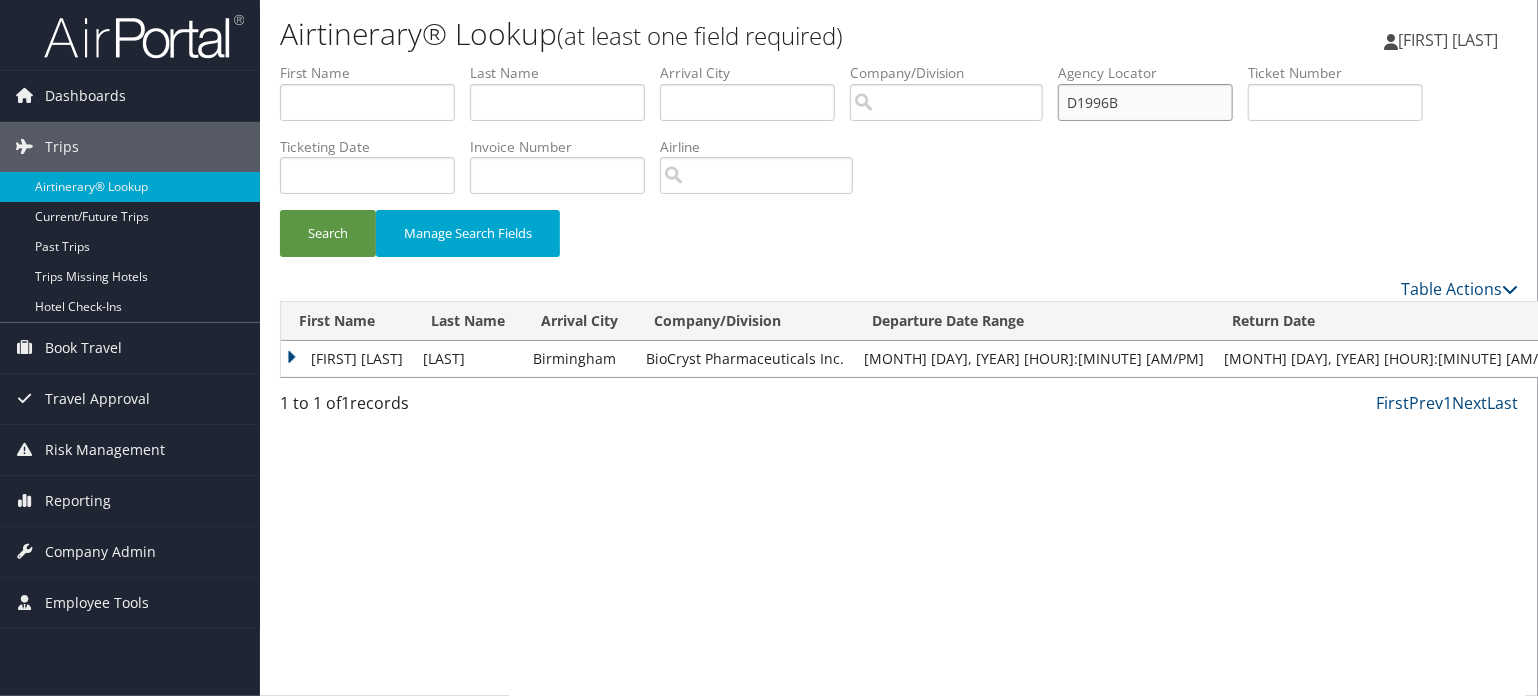 click on "D1996B" at bounding box center [1145, 102] 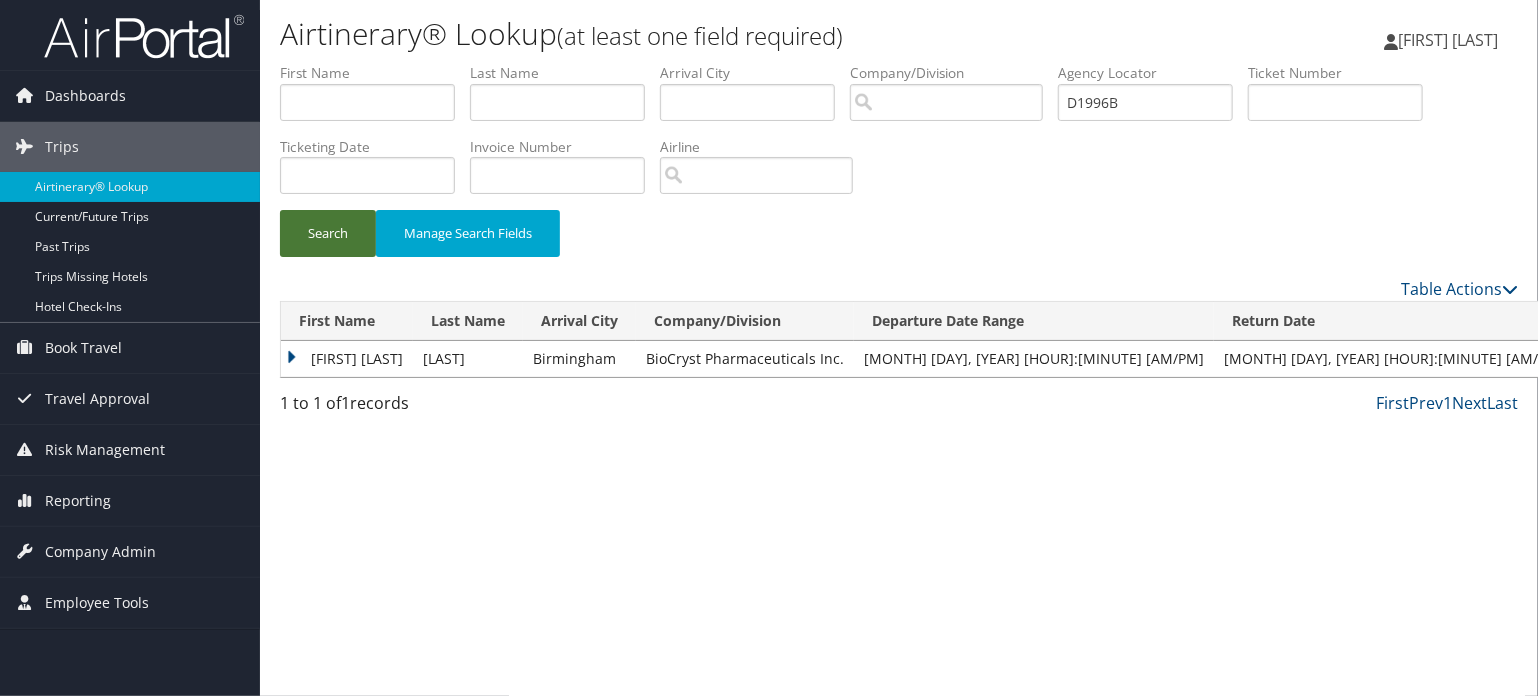click on "Search" at bounding box center (328, 233) 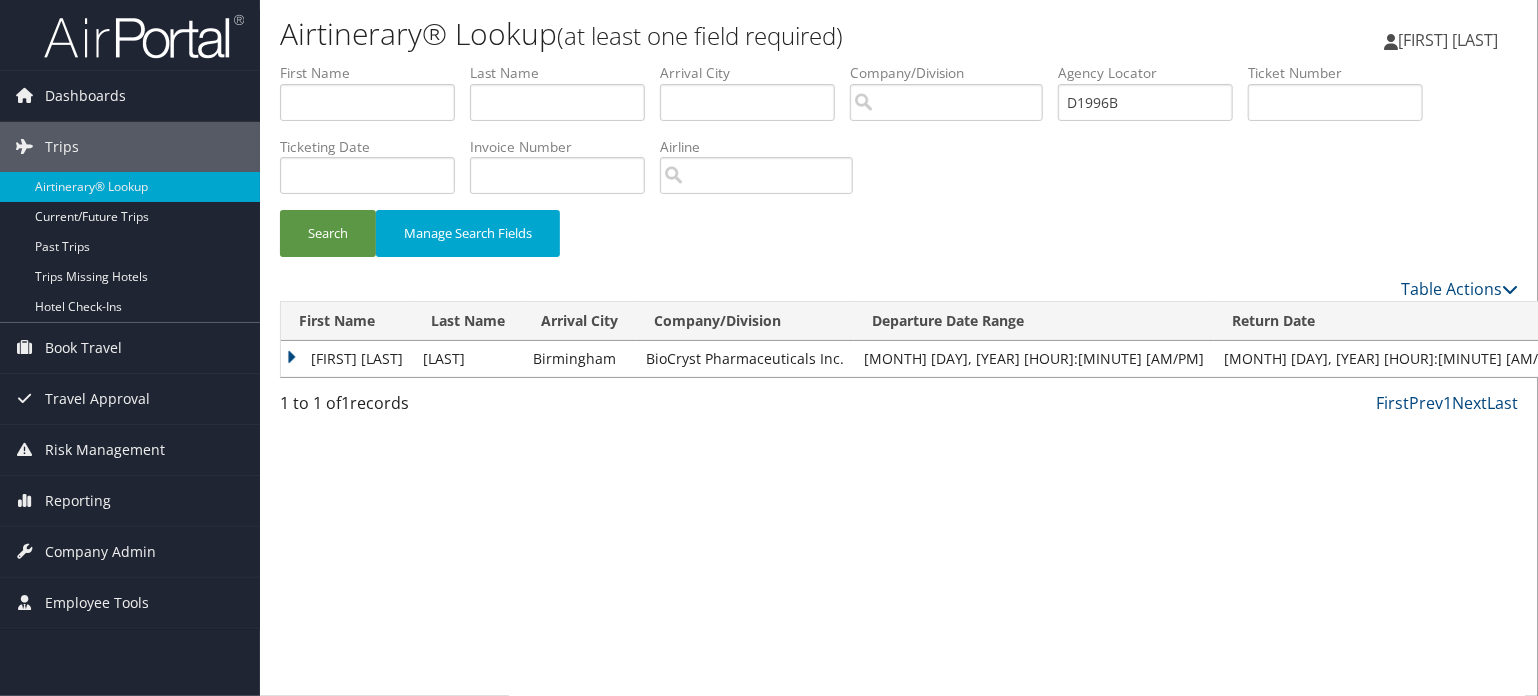click on "KIM MAIRE" at bounding box center [347, 359] 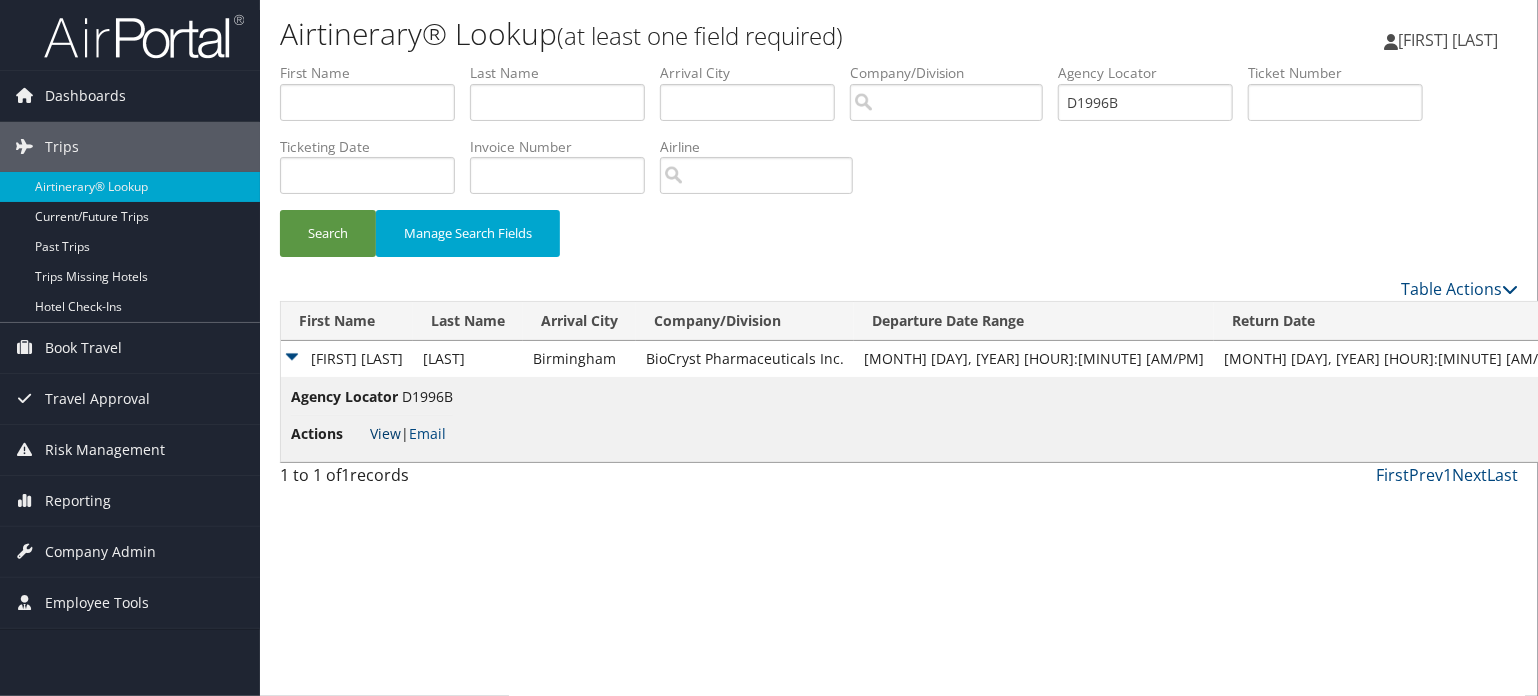 click on "View" at bounding box center [385, 433] 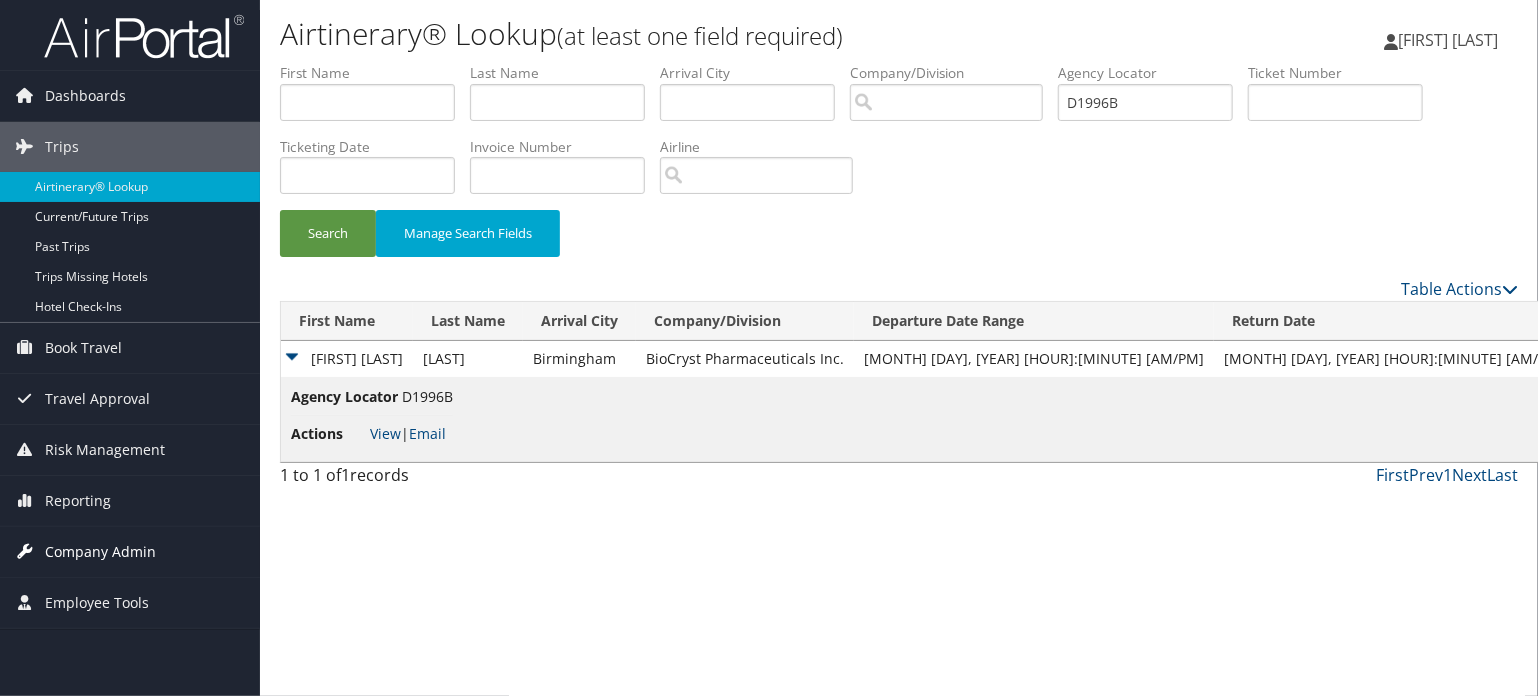 click on "Company Admin" at bounding box center (100, 552) 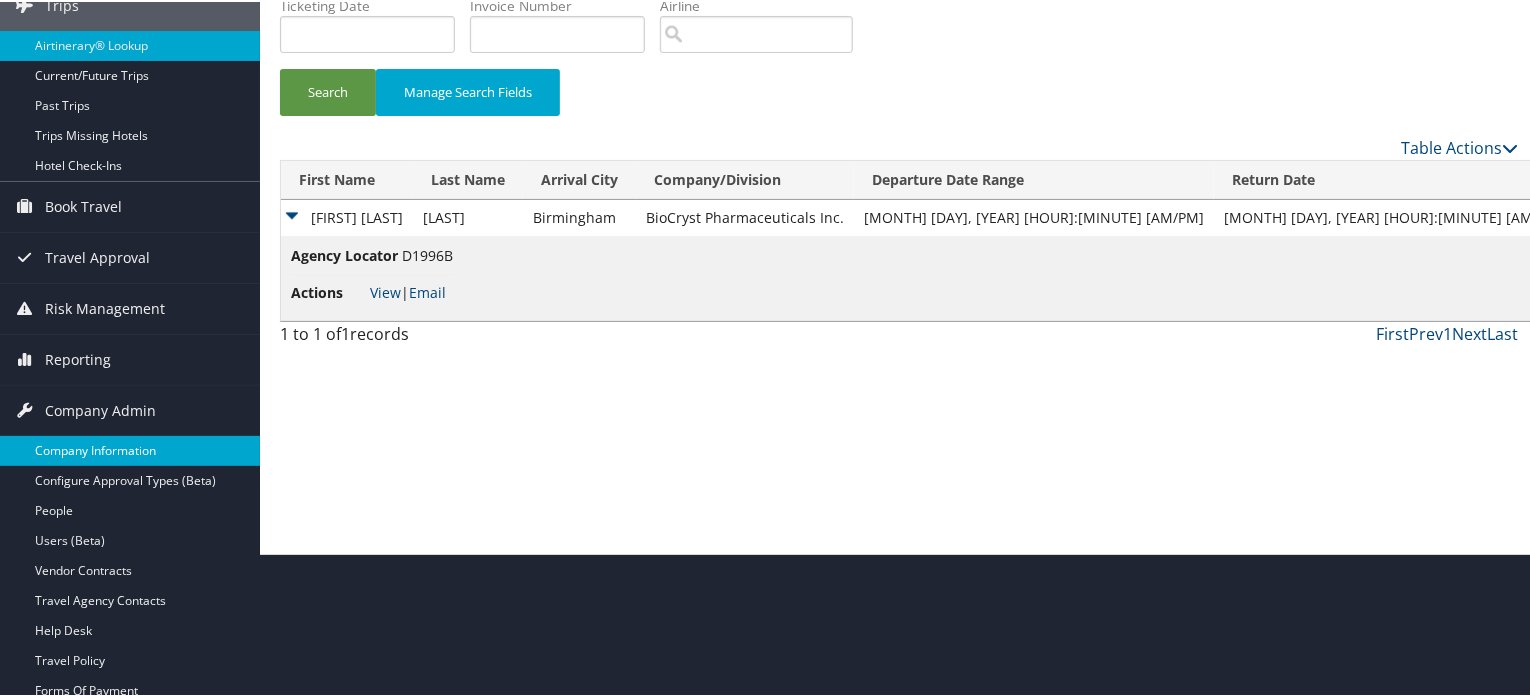 scroll, scrollTop: 300, scrollLeft: 0, axis: vertical 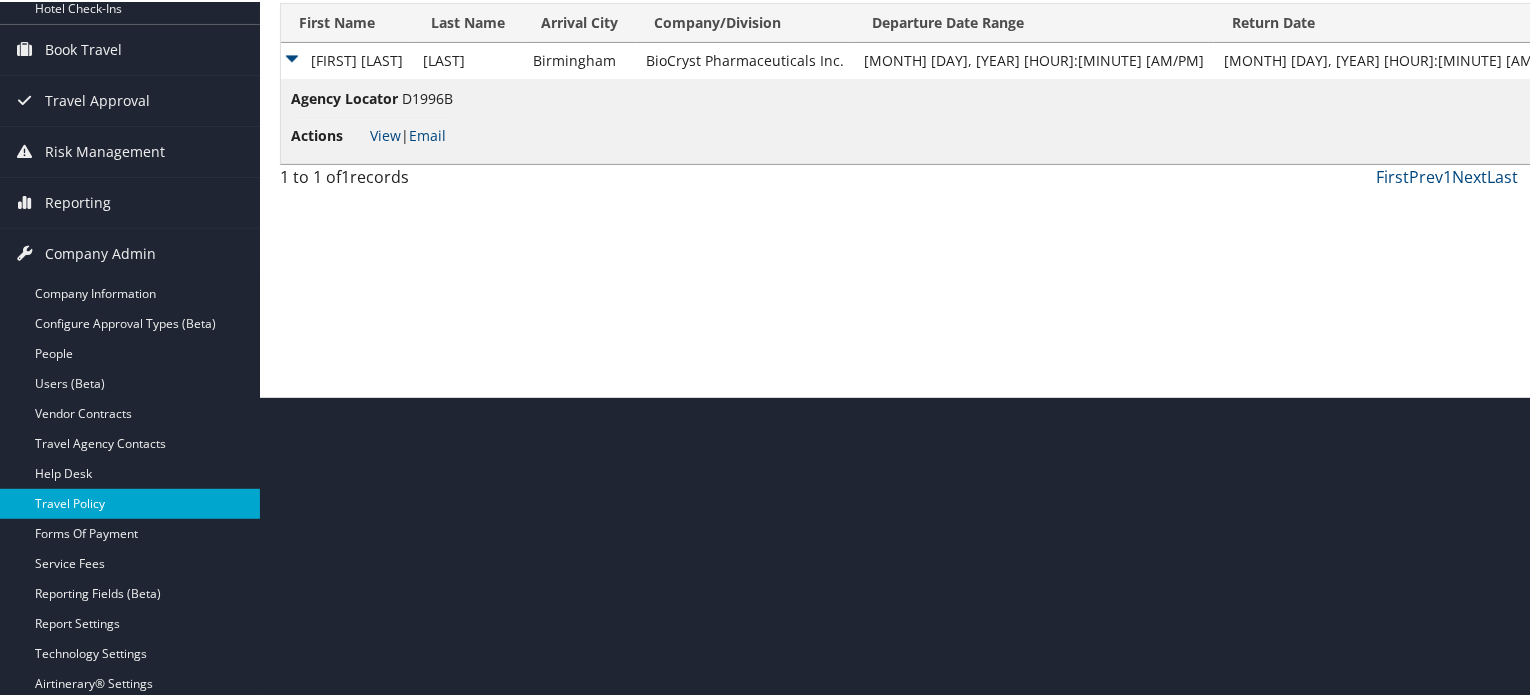 click on "Travel Policy" at bounding box center (130, 502) 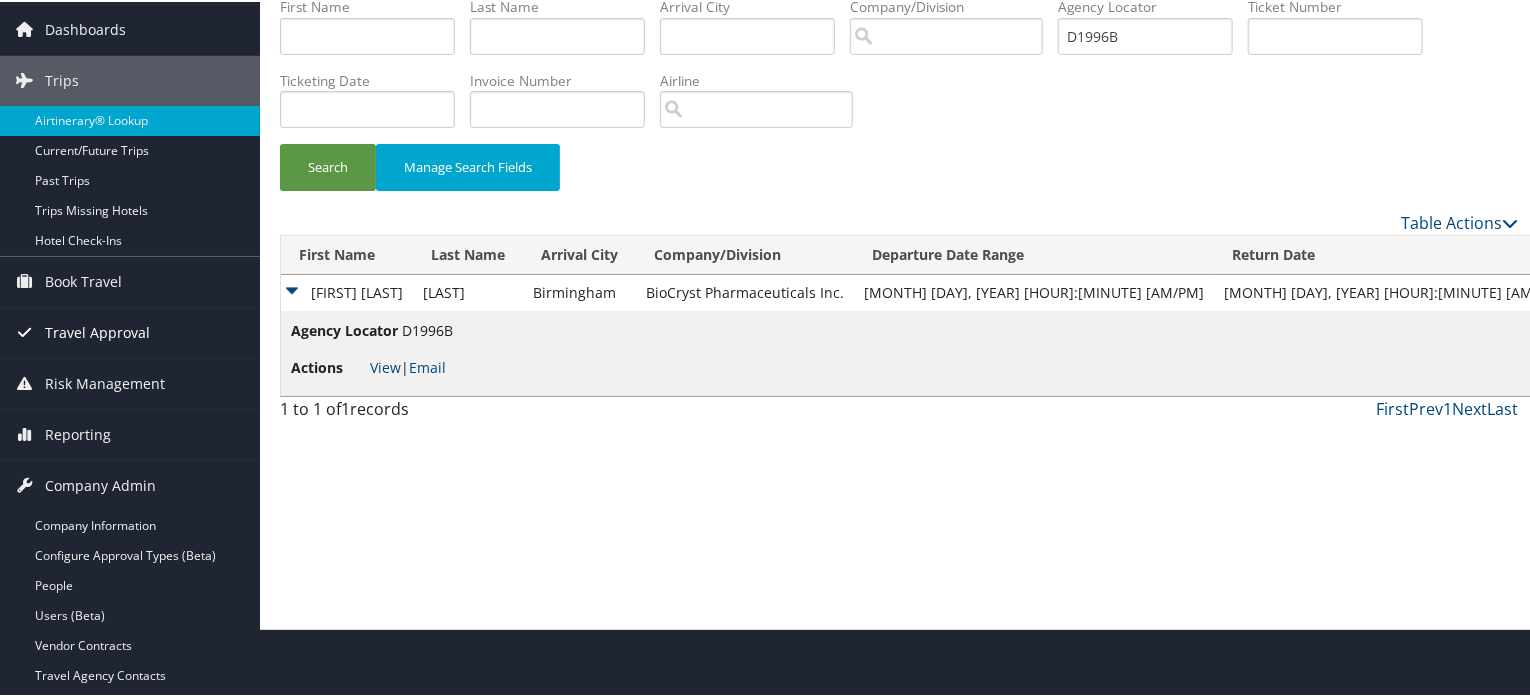 scroll, scrollTop: 0, scrollLeft: 0, axis: both 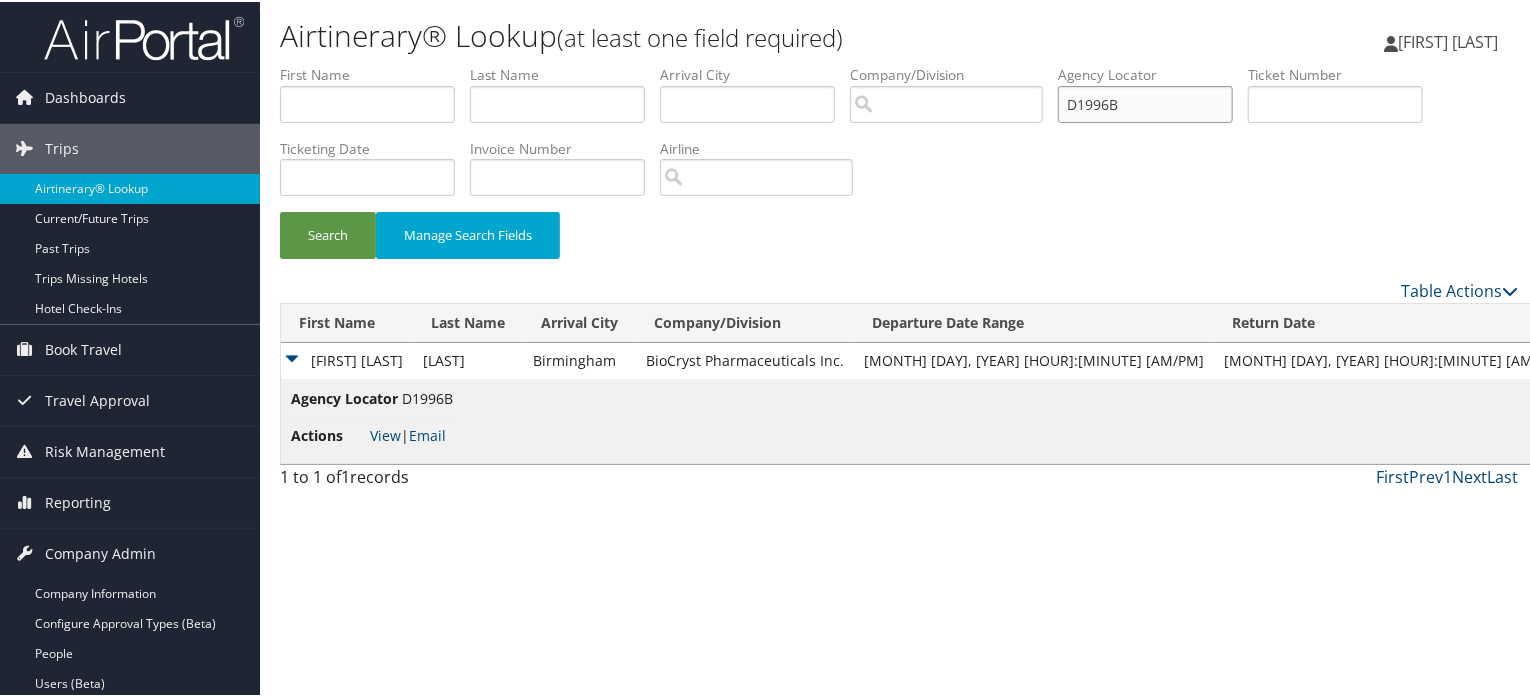 click on "D1996B" at bounding box center [1145, 102] 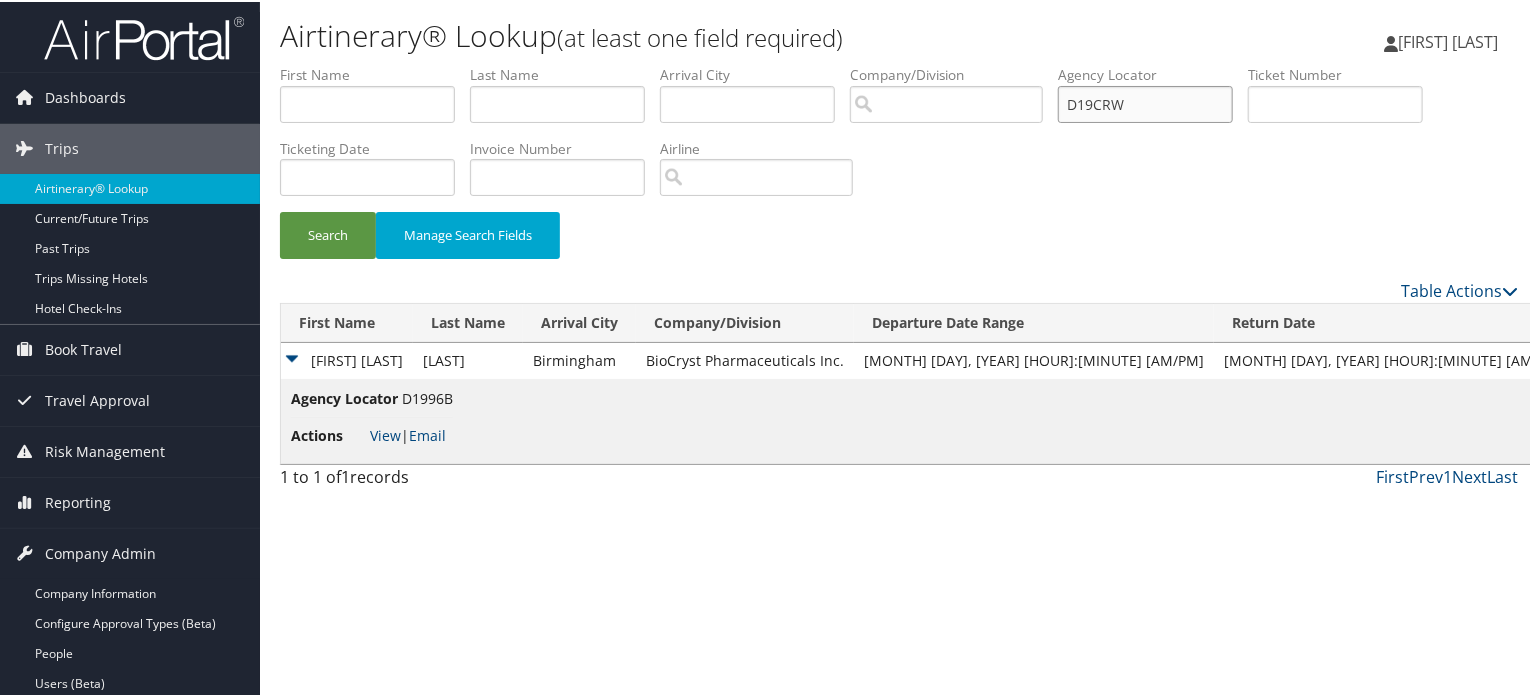 type on "D19CRW" 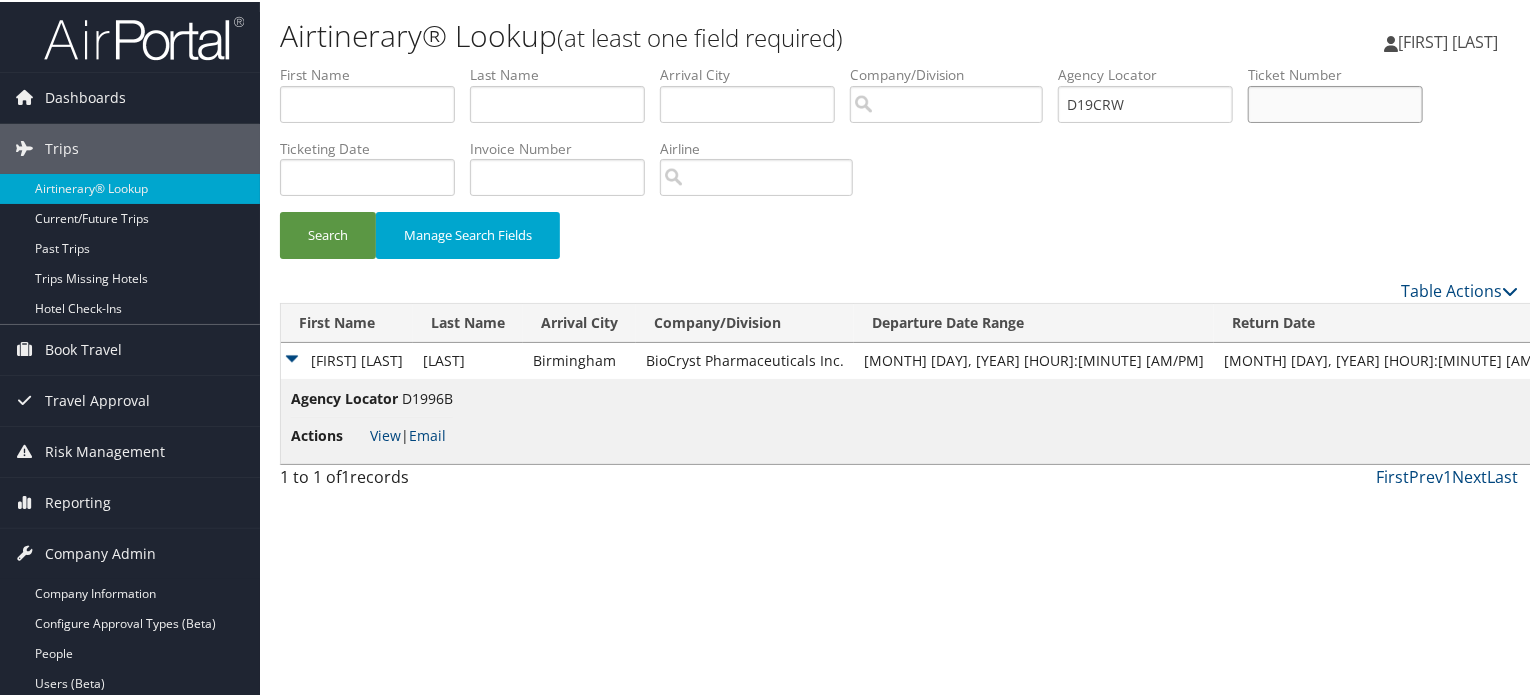 click at bounding box center (1335, 102) 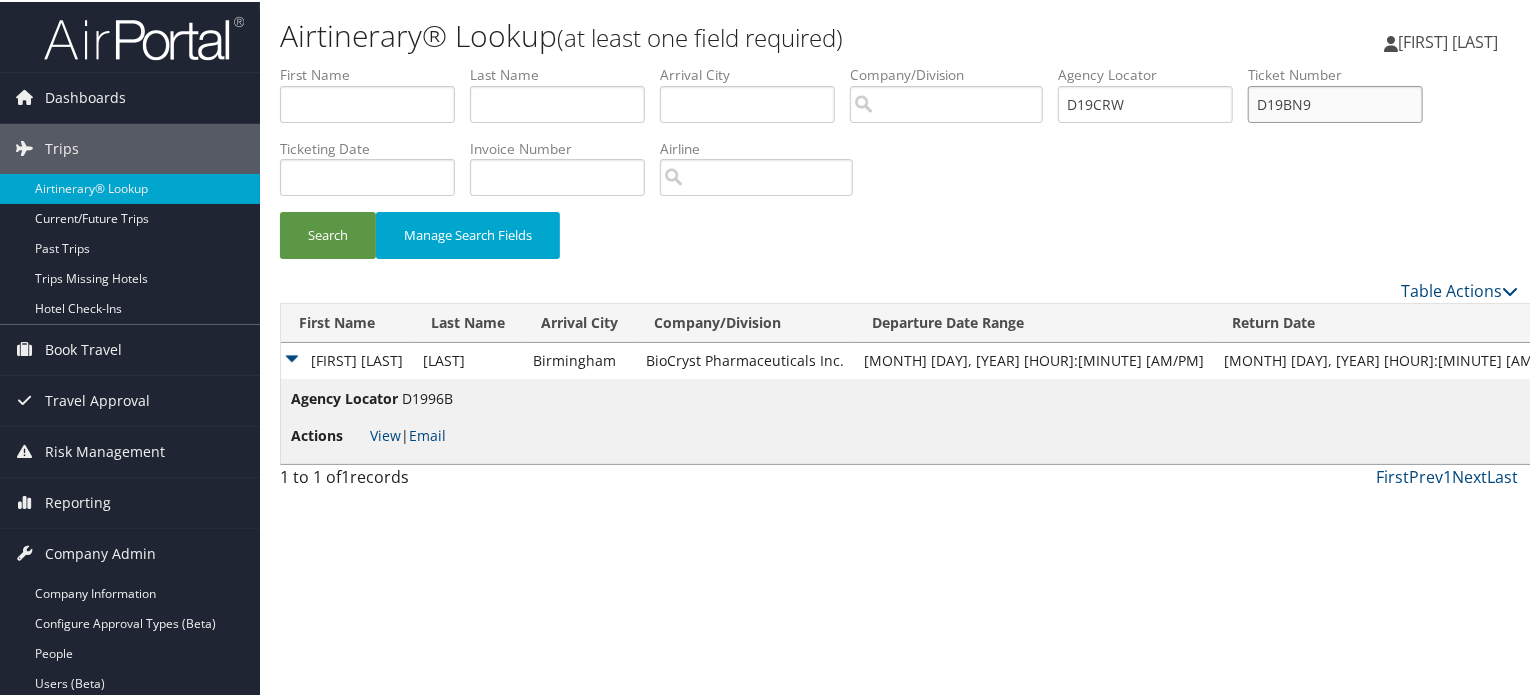 type 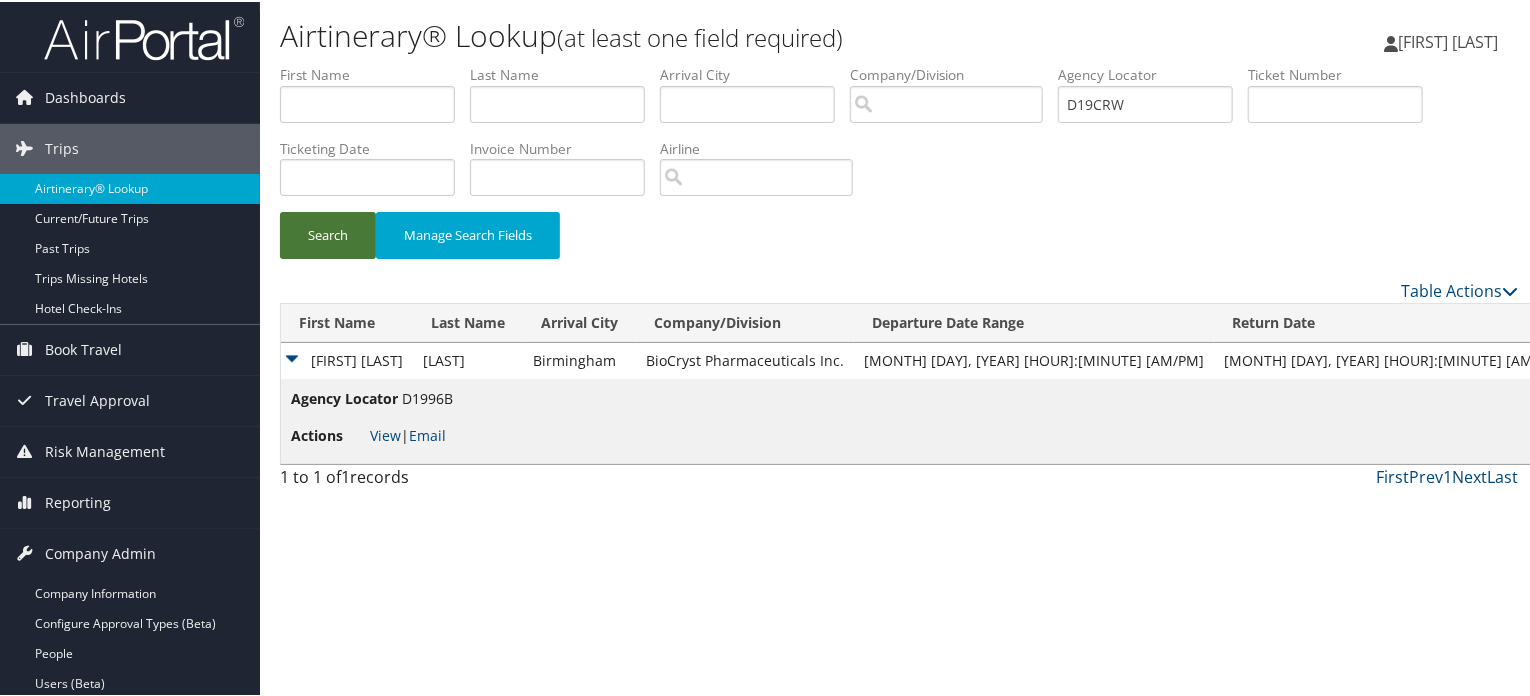click on "Search" at bounding box center (328, 233) 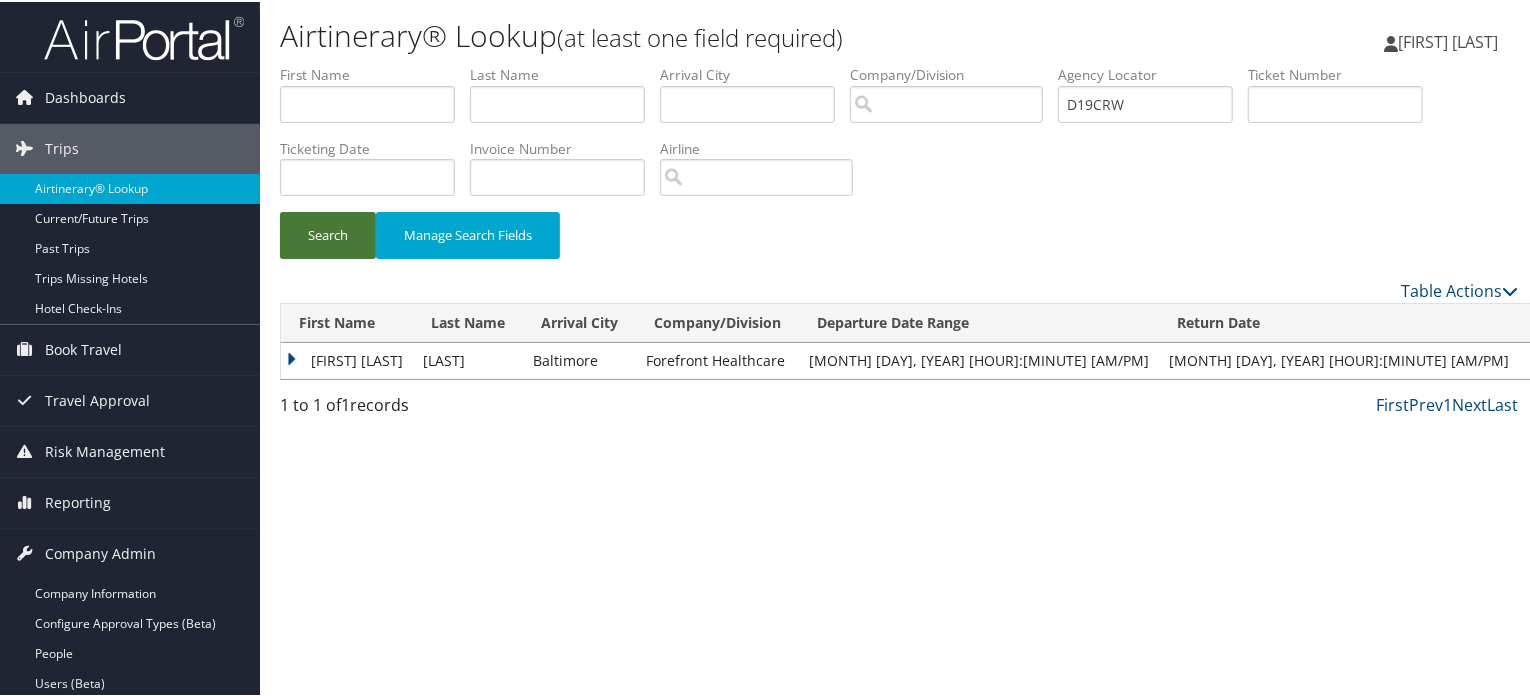 type 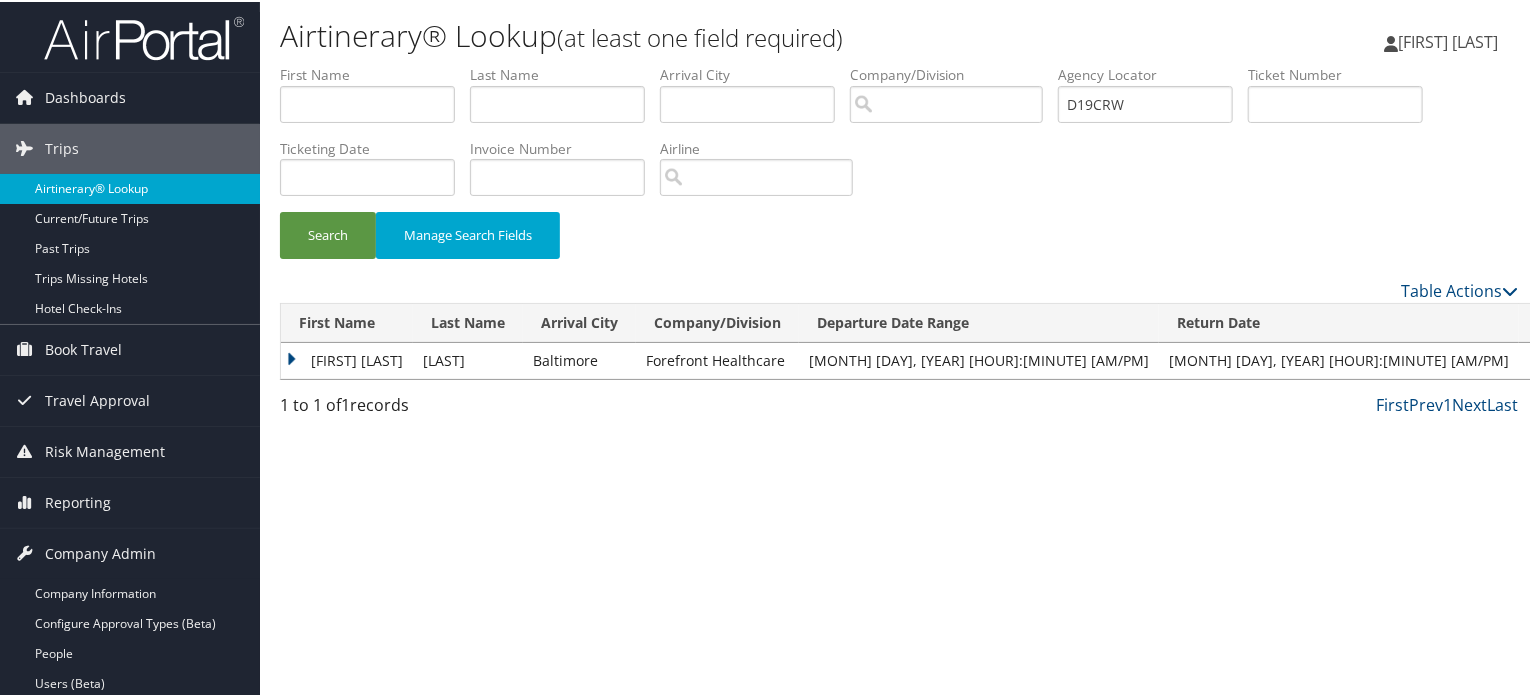click on "Airtinerary® Lookup" at bounding box center [130, 187] 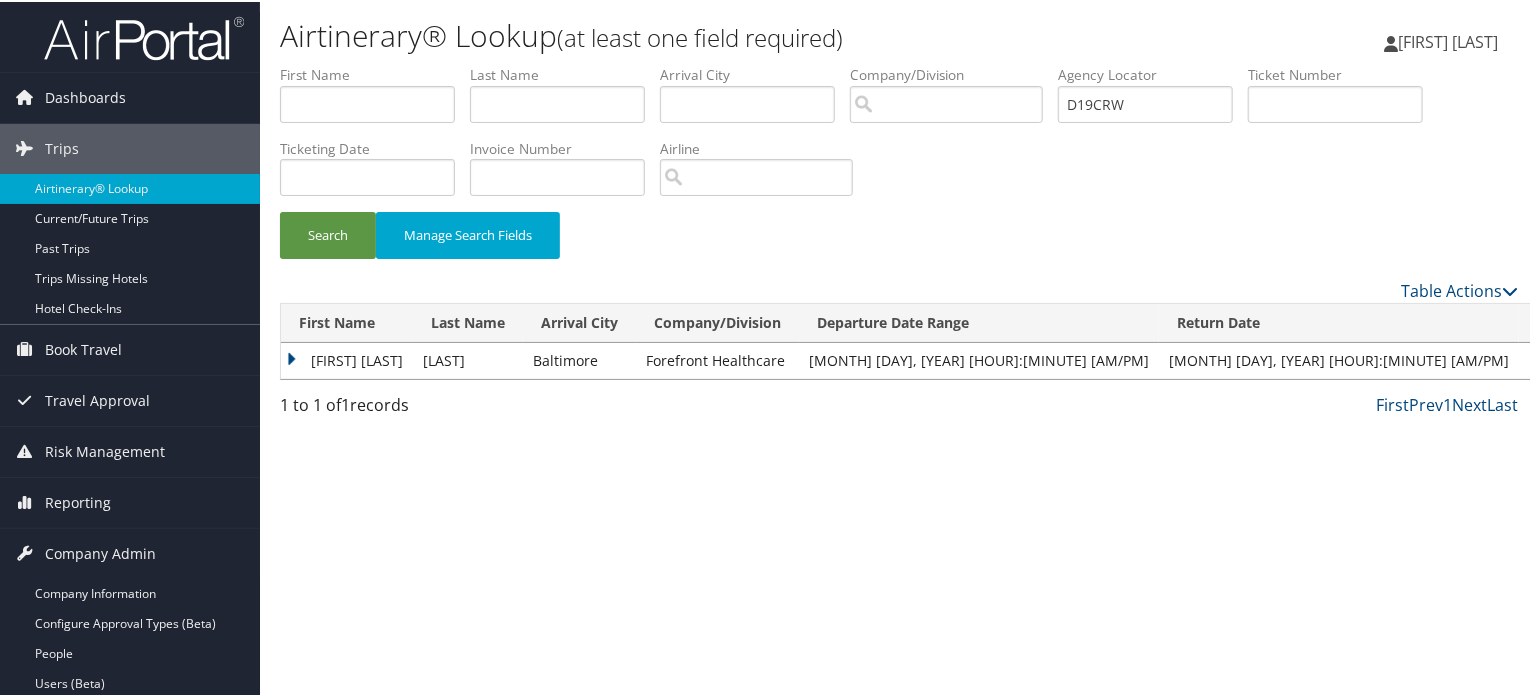 click on "BRYAN GEORGE" at bounding box center (347, 359) 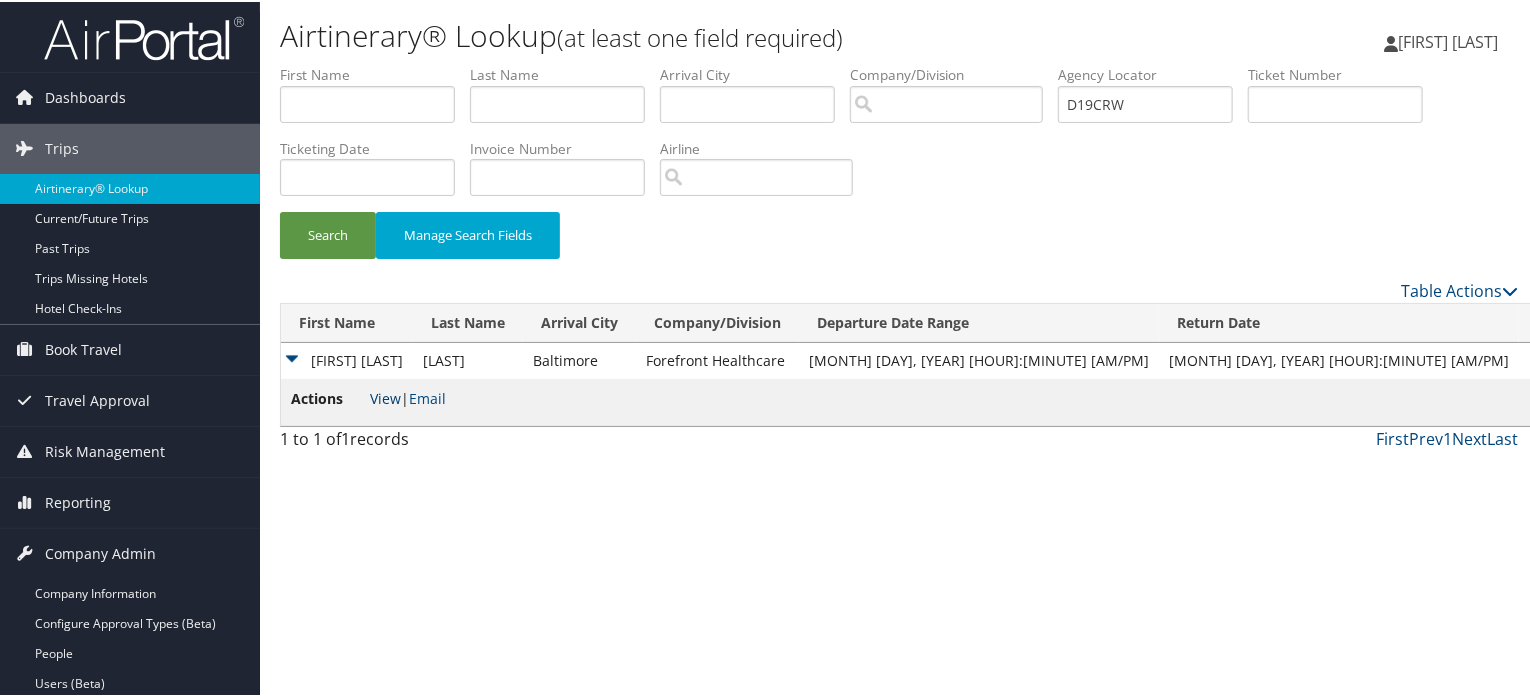 click on "View" at bounding box center (385, 396) 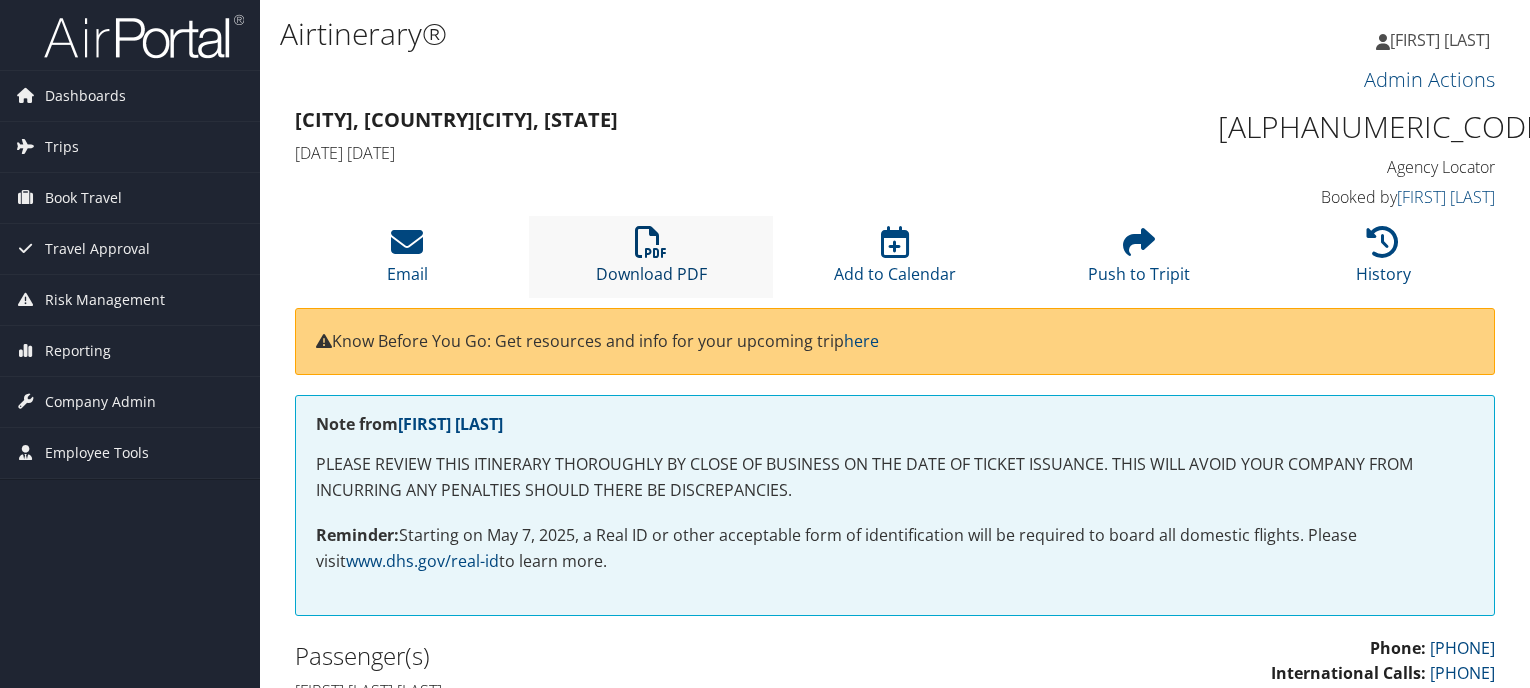 scroll, scrollTop: 0, scrollLeft: 0, axis: both 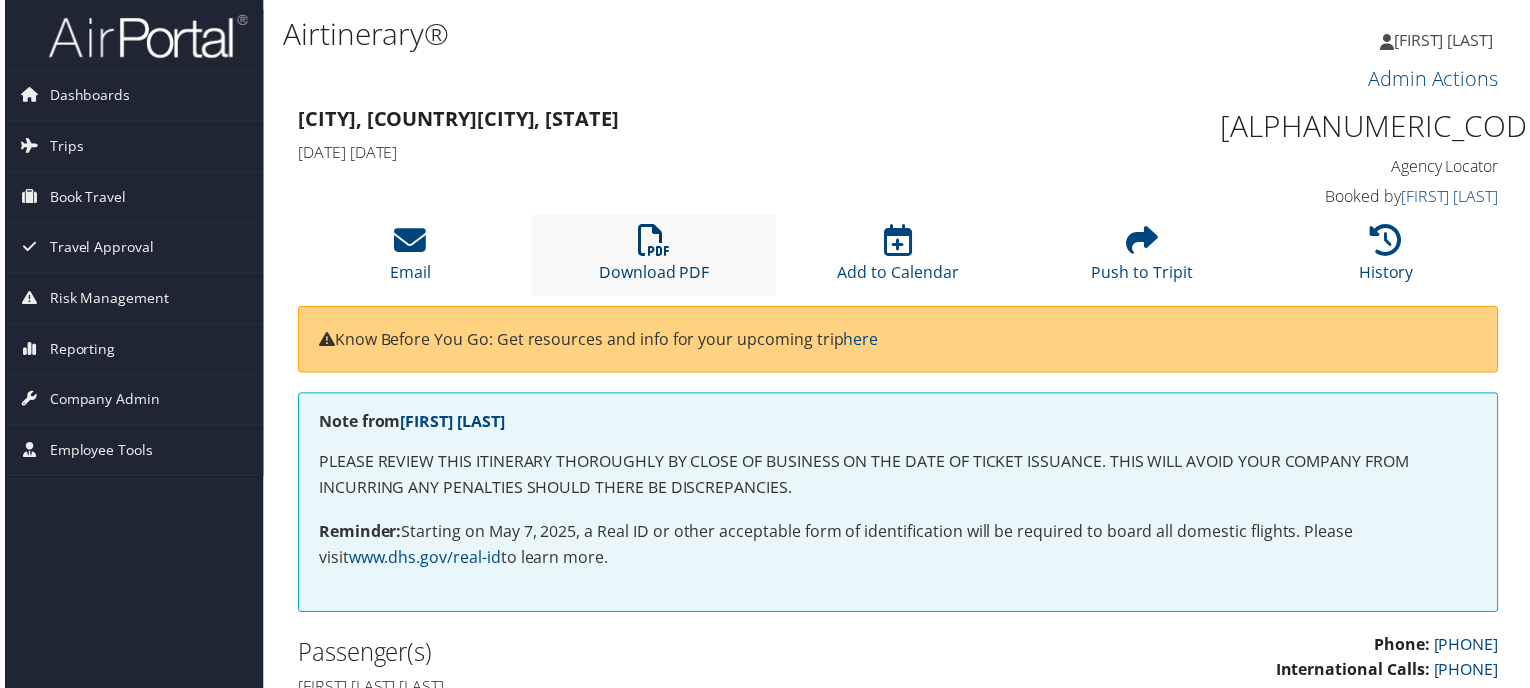 click on "Download PDF" at bounding box center [653, 261] 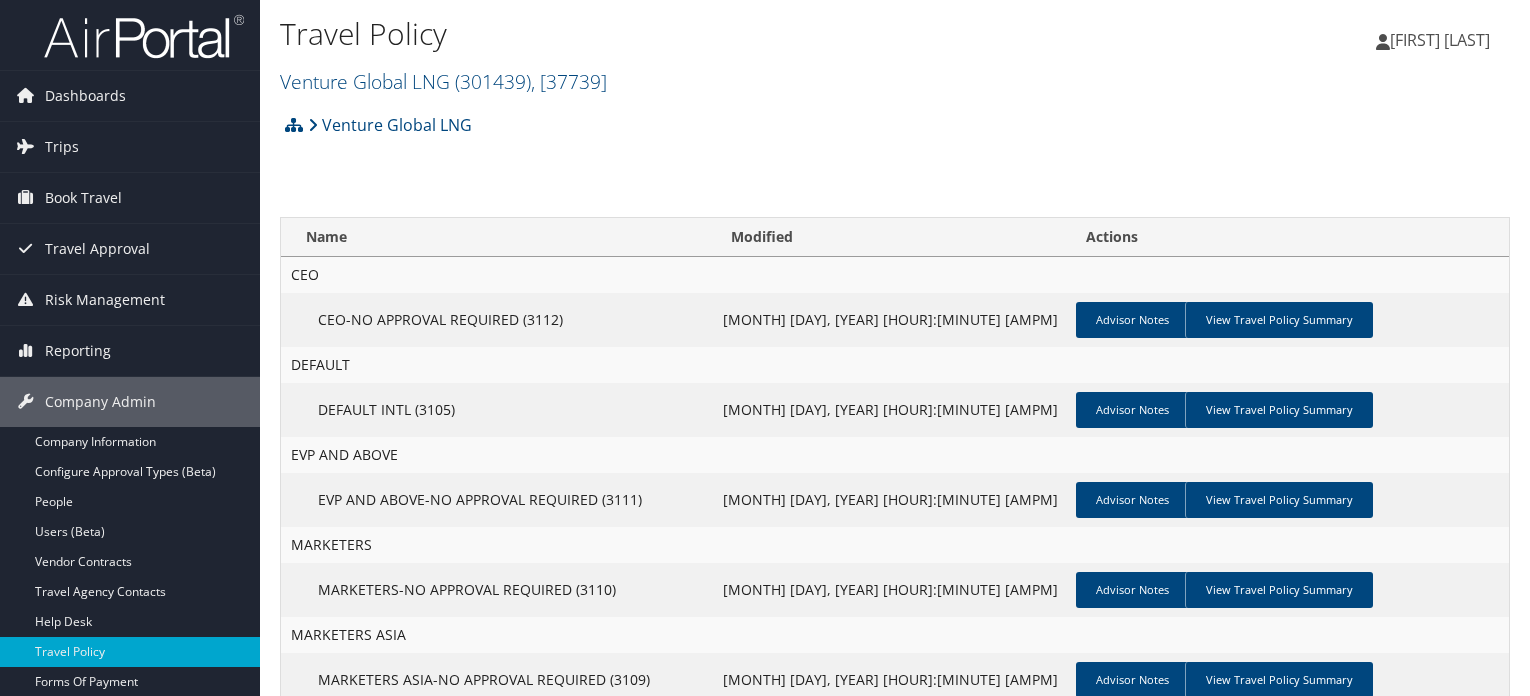 scroll, scrollTop: 0, scrollLeft: 0, axis: both 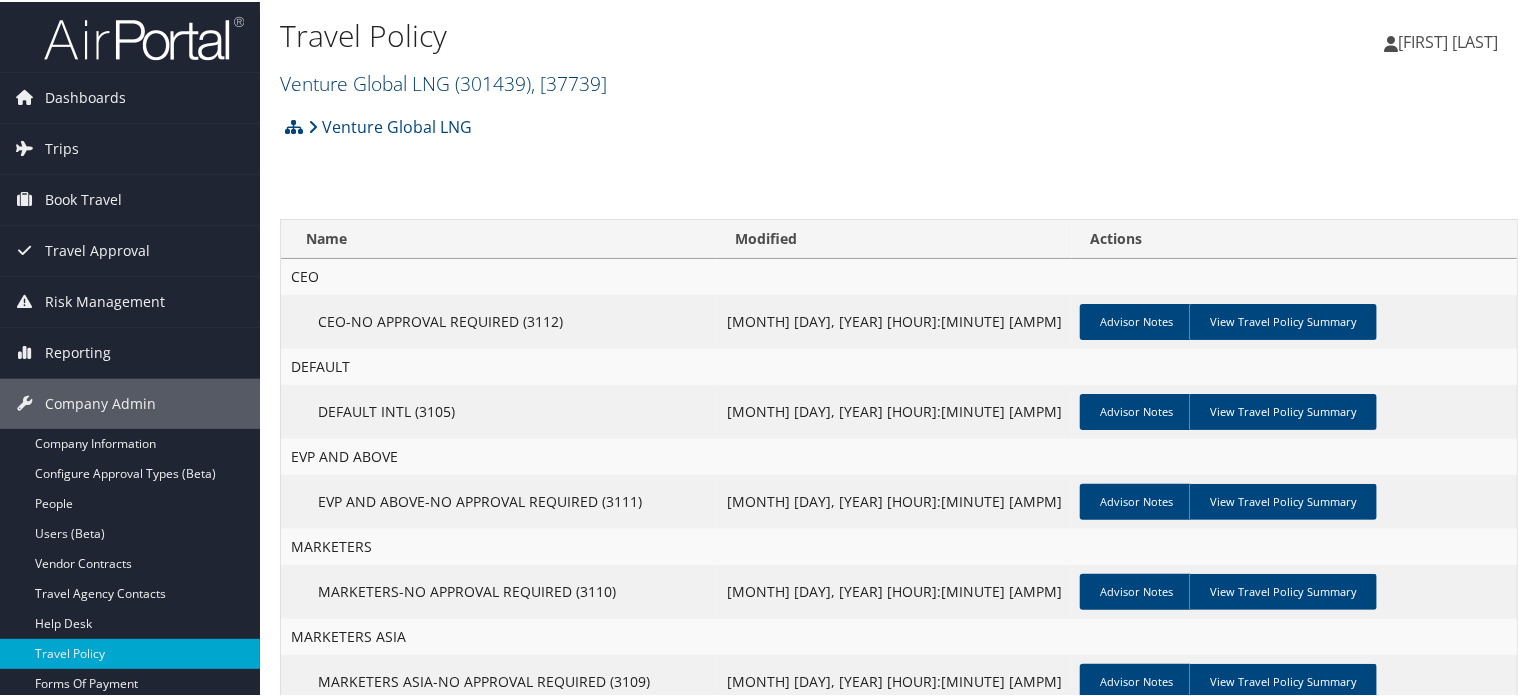 click on ", [ POSTAL_CODE ]" at bounding box center (569, 81) 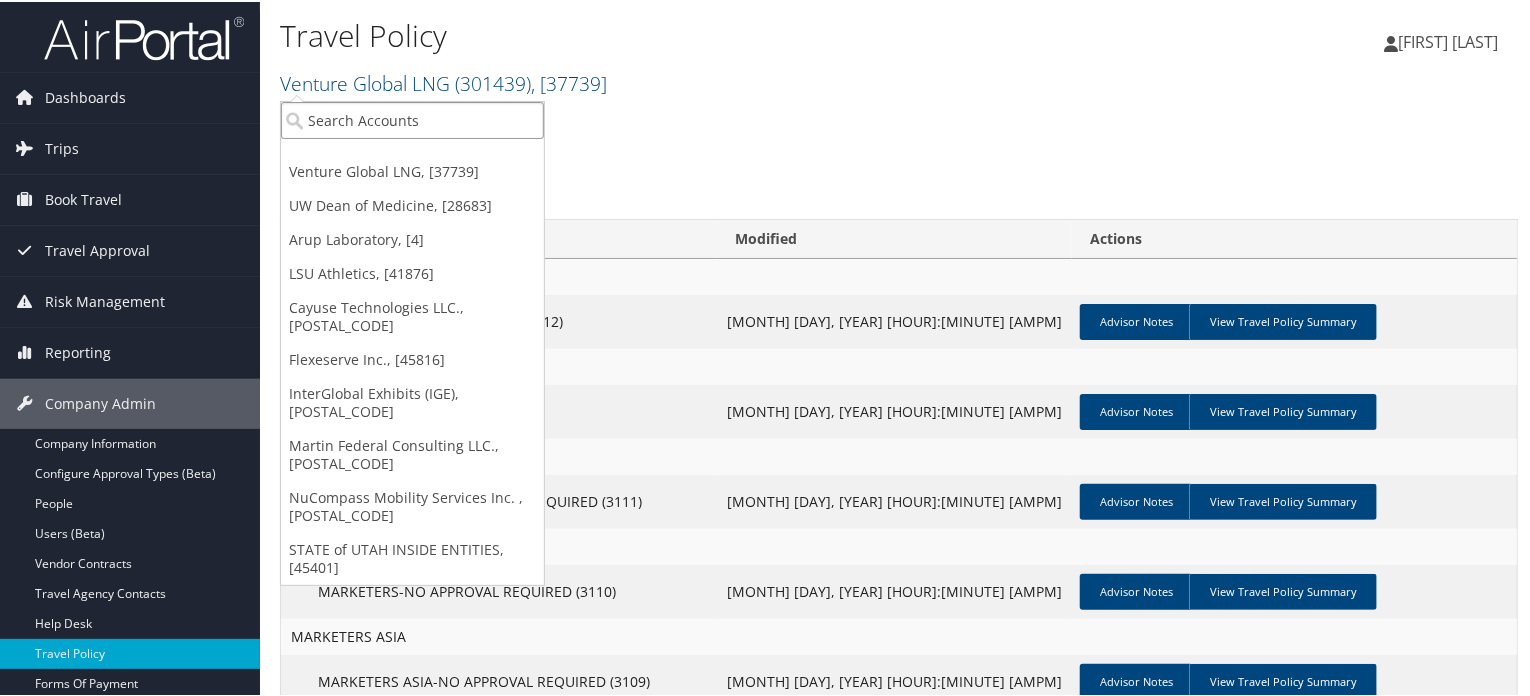 click at bounding box center [412, 118] 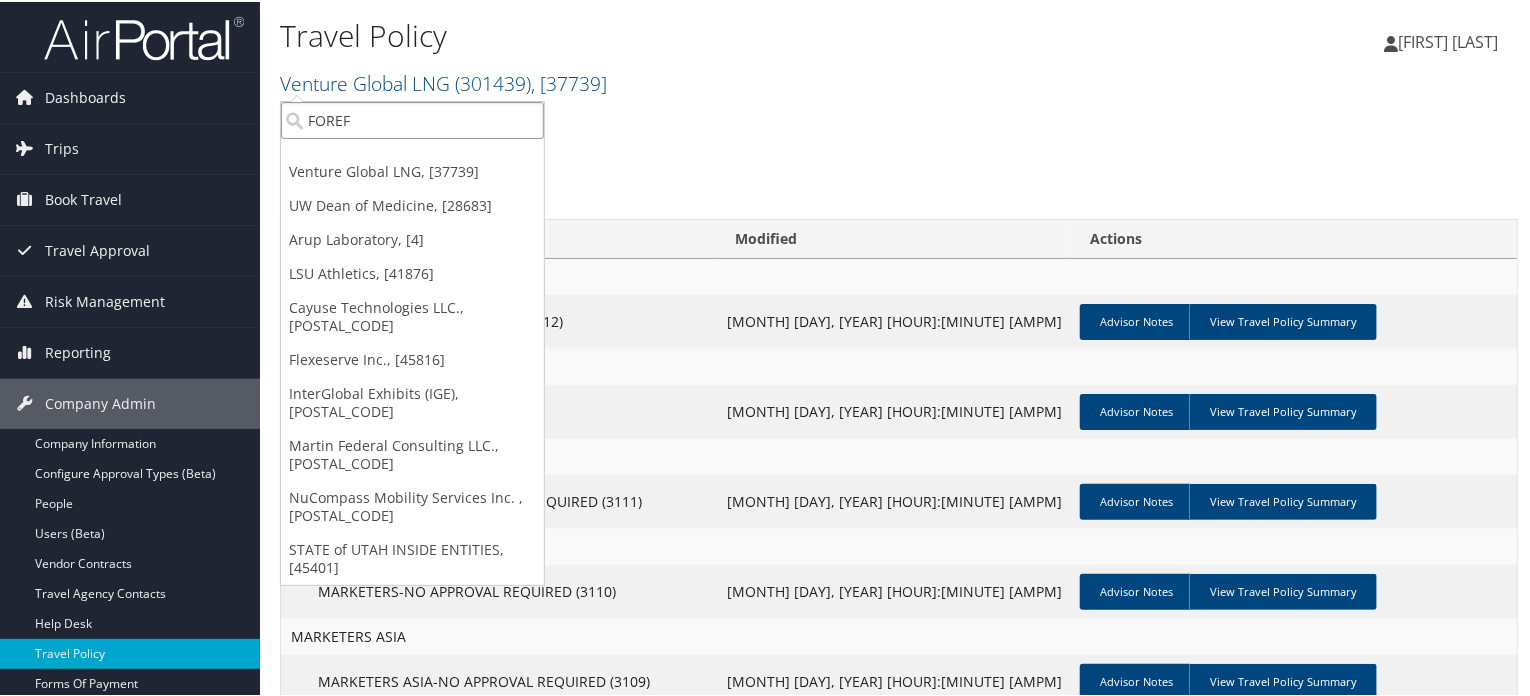 type on "FOREFR" 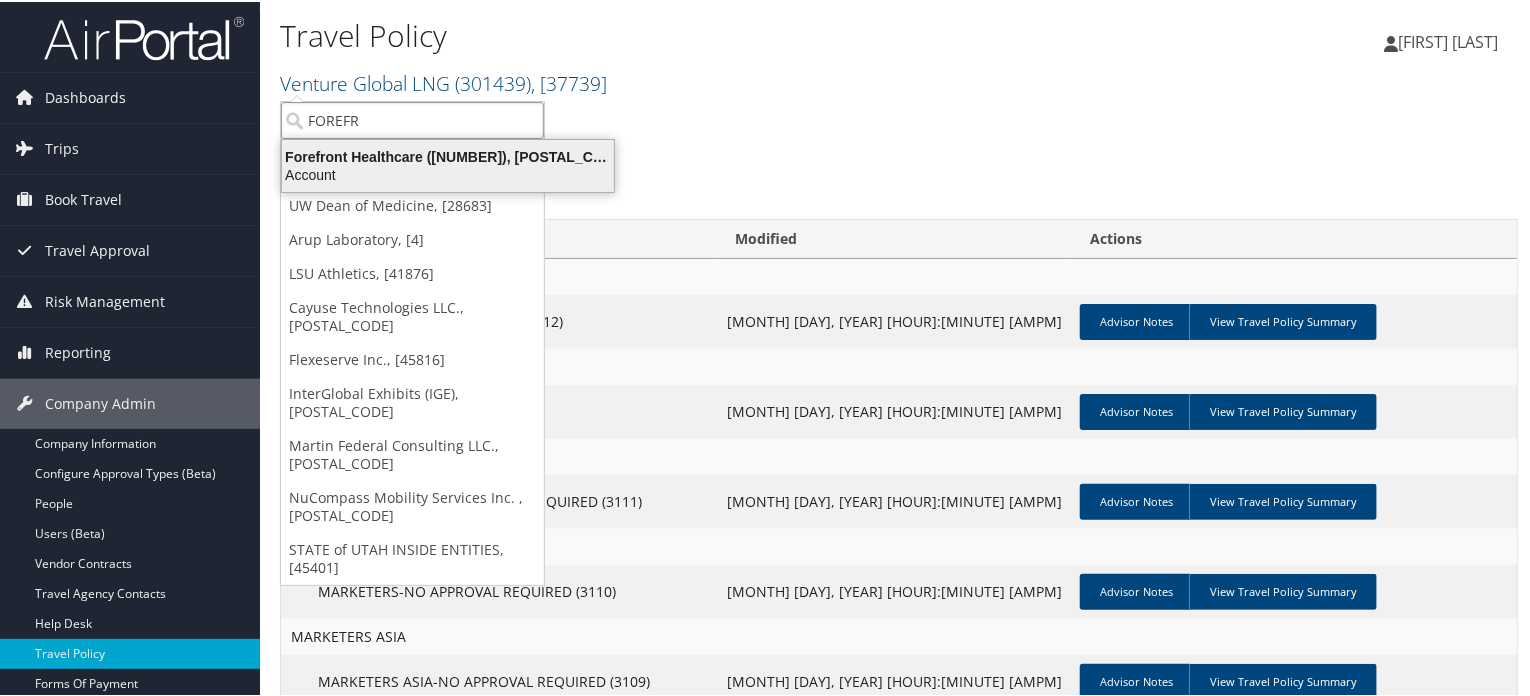click on "Forefront Healthcare (301668), [40674]" at bounding box center [448, 155] 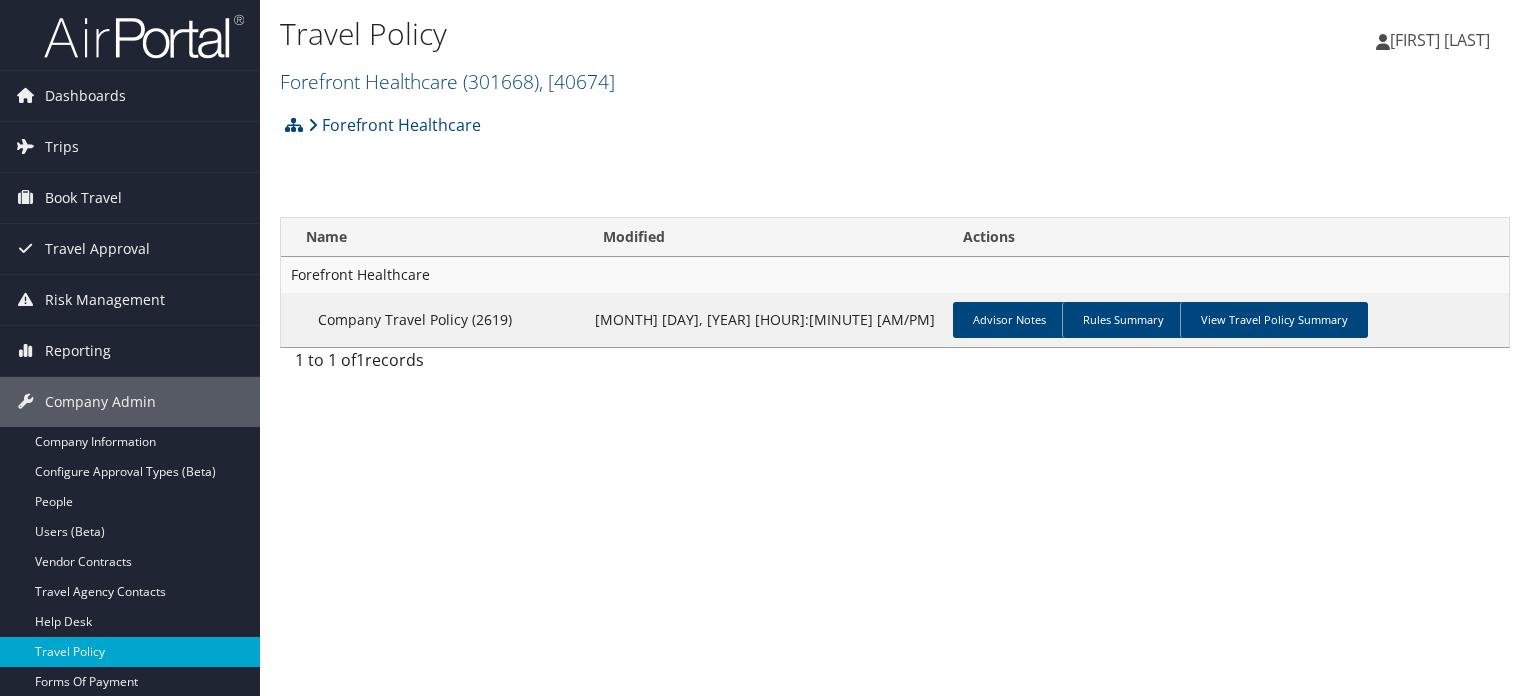 scroll, scrollTop: 0, scrollLeft: 0, axis: both 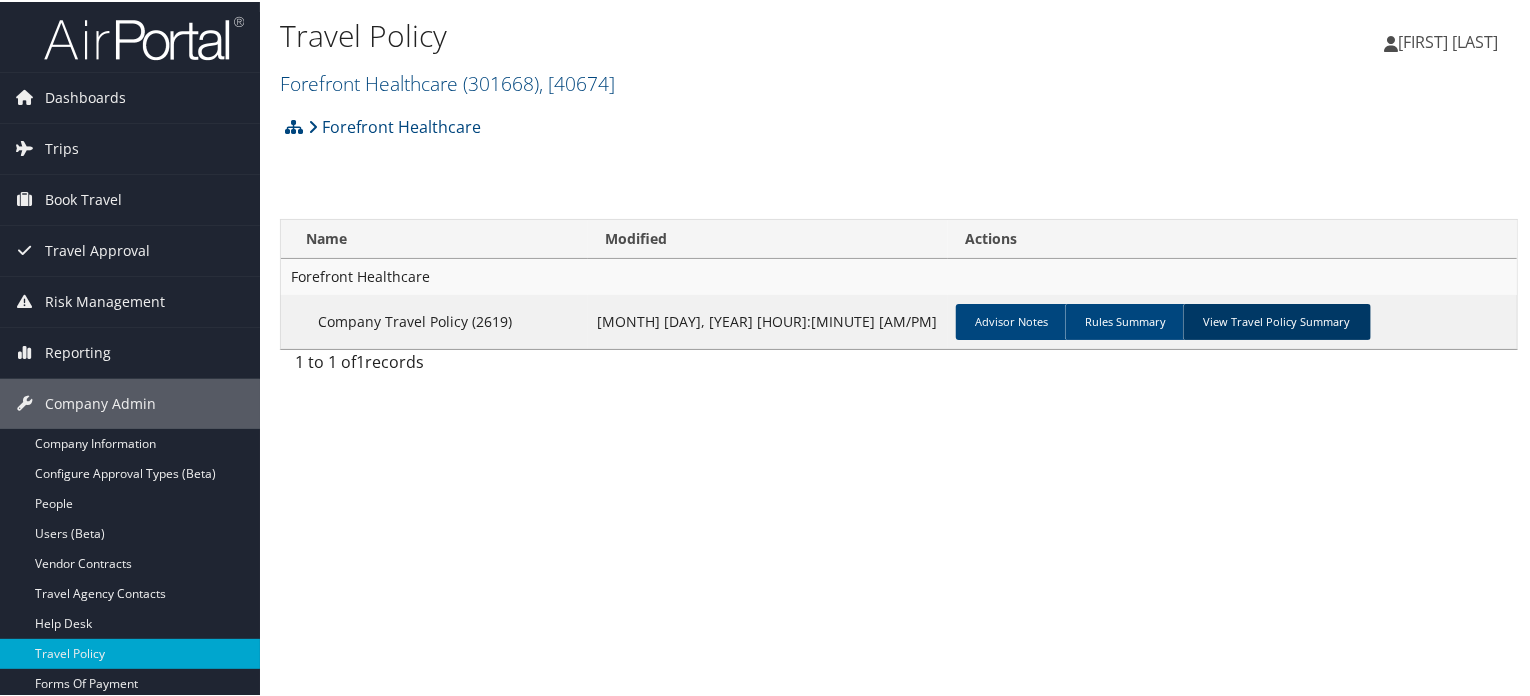 click on "View Travel Policy Summary" at bounding box center (1277, 320) 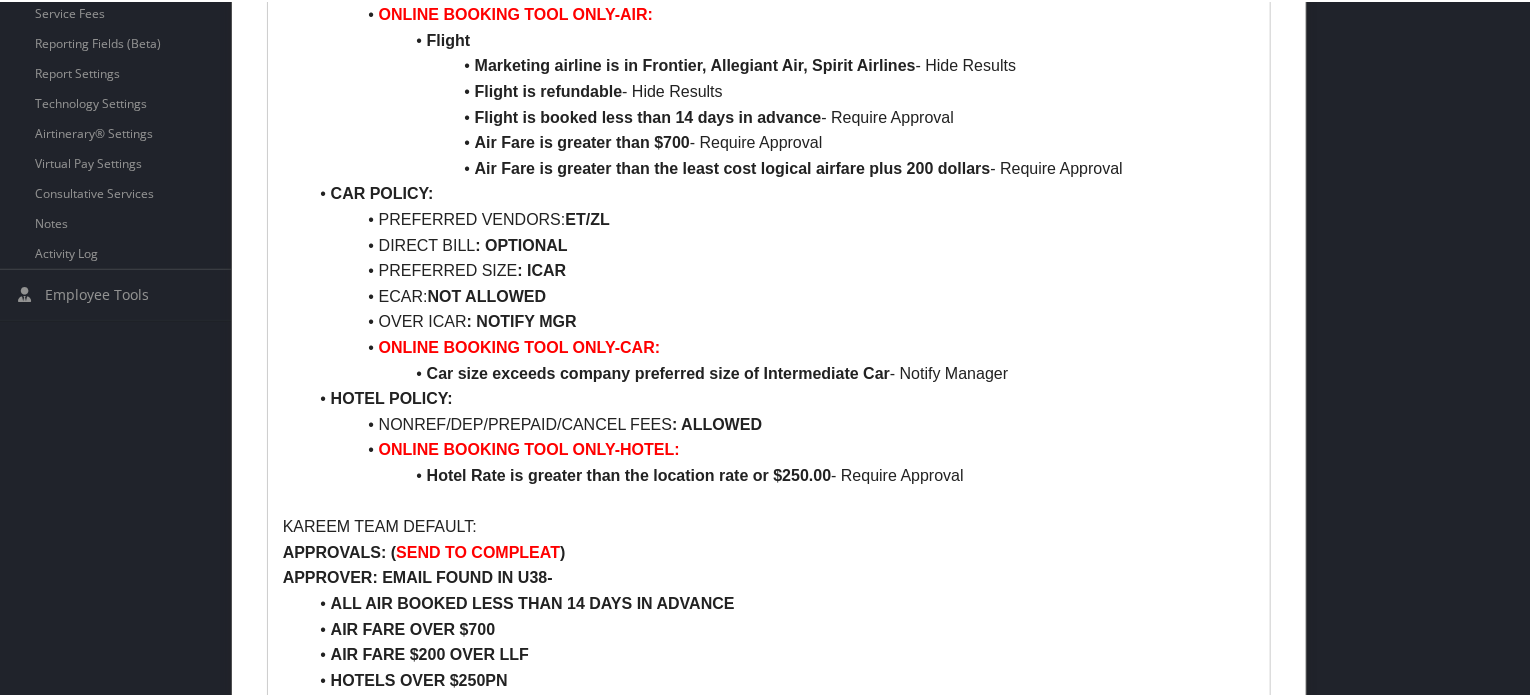 scroll, scrollTop: 600, scrollLeft: 0, axis: vertical 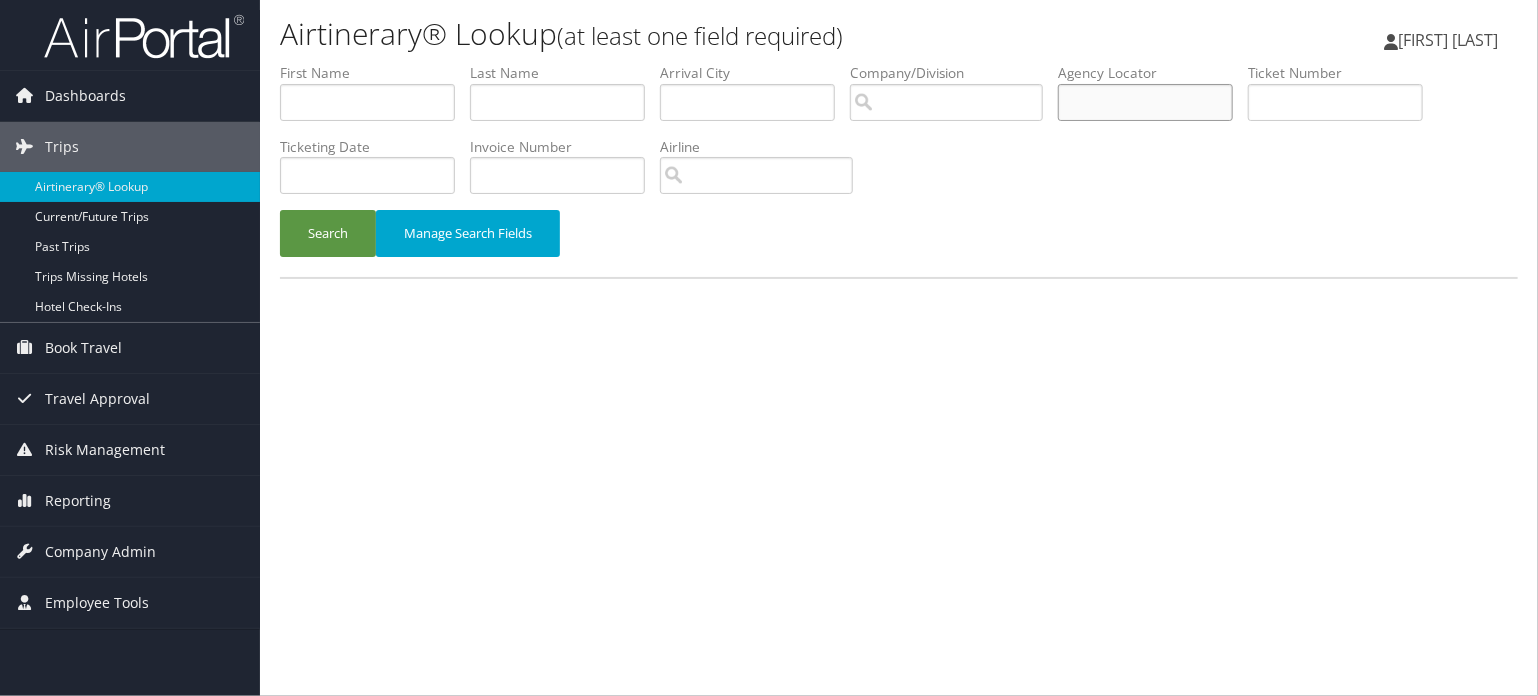 click at bounding box center (1145, 102) 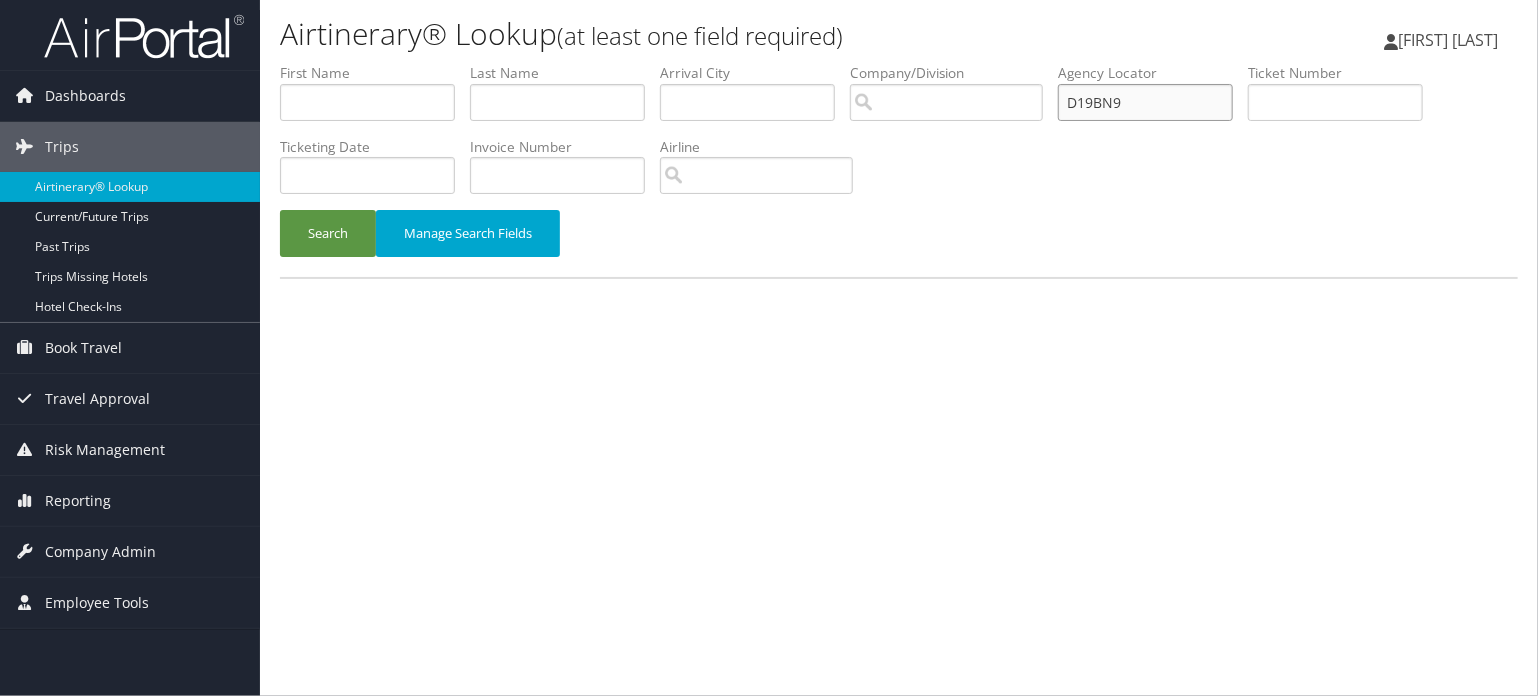 type on "D19BN9" 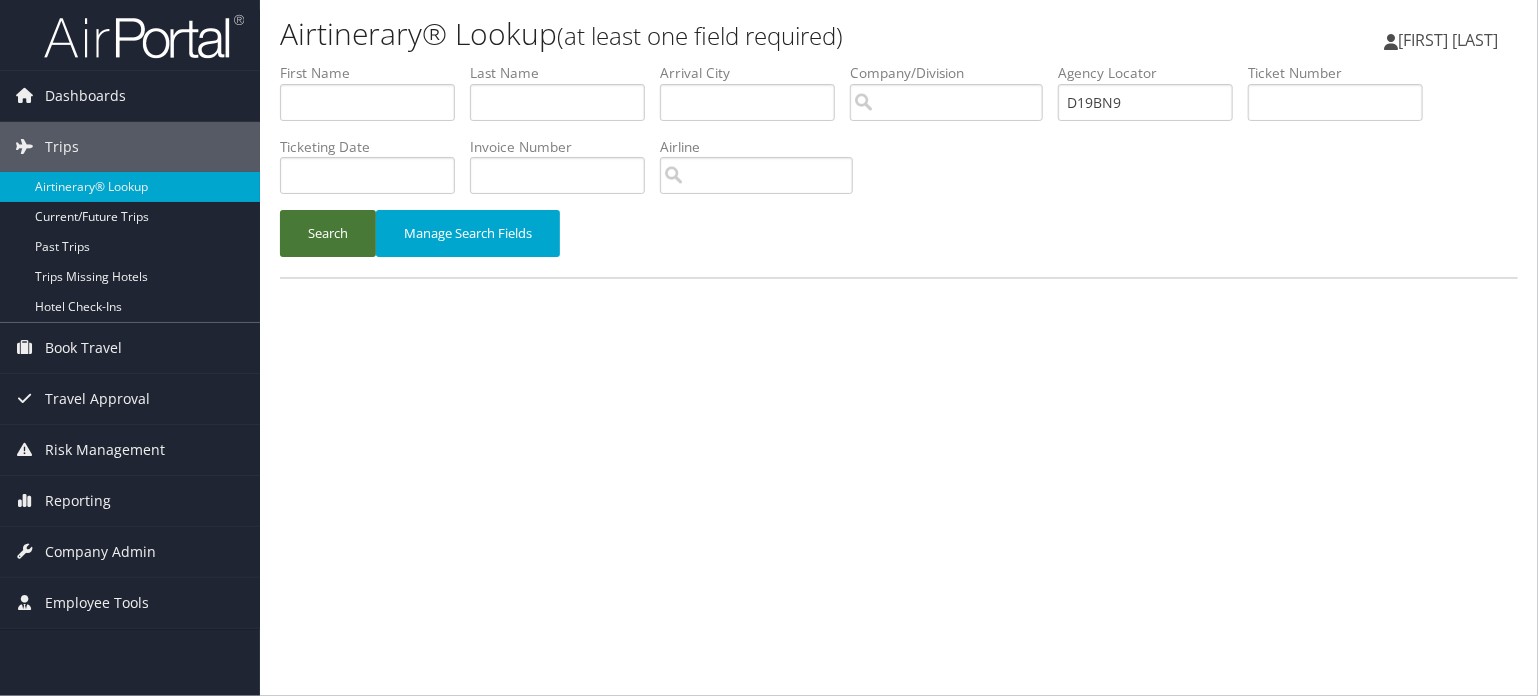 click on "Search" at bounding box center (328, 233) 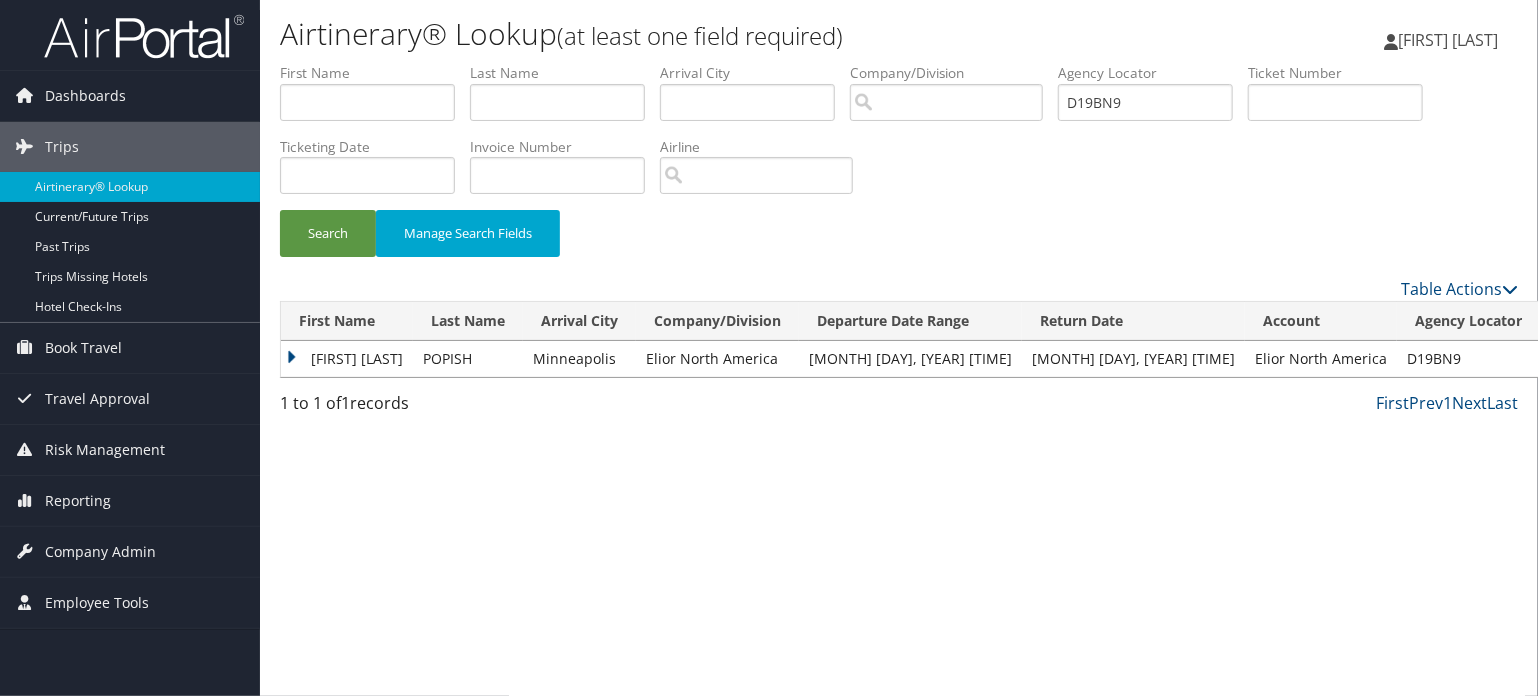 click on "MICHELLE KRISTINE" at bounding box center [347, 359] 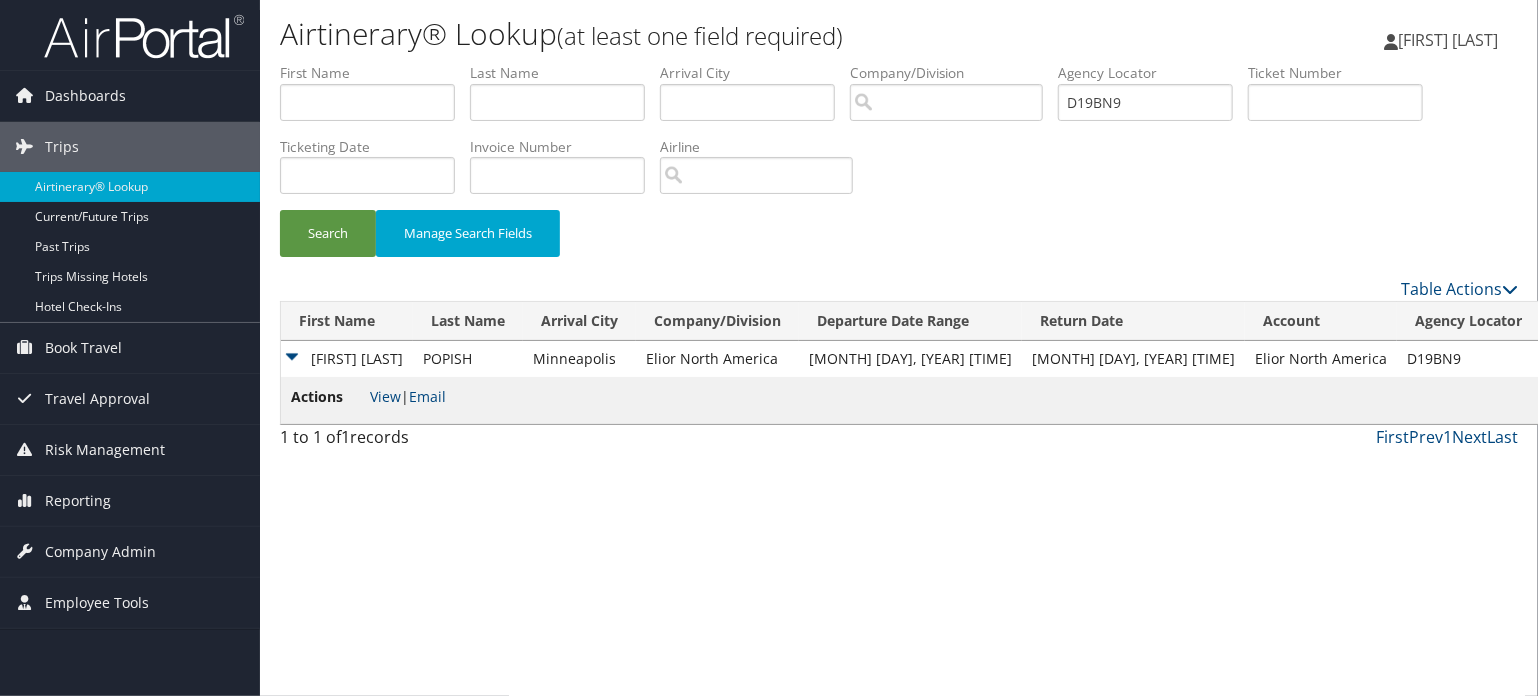 click on "Actions   View  |  Email" at bounding box center [910, 400] 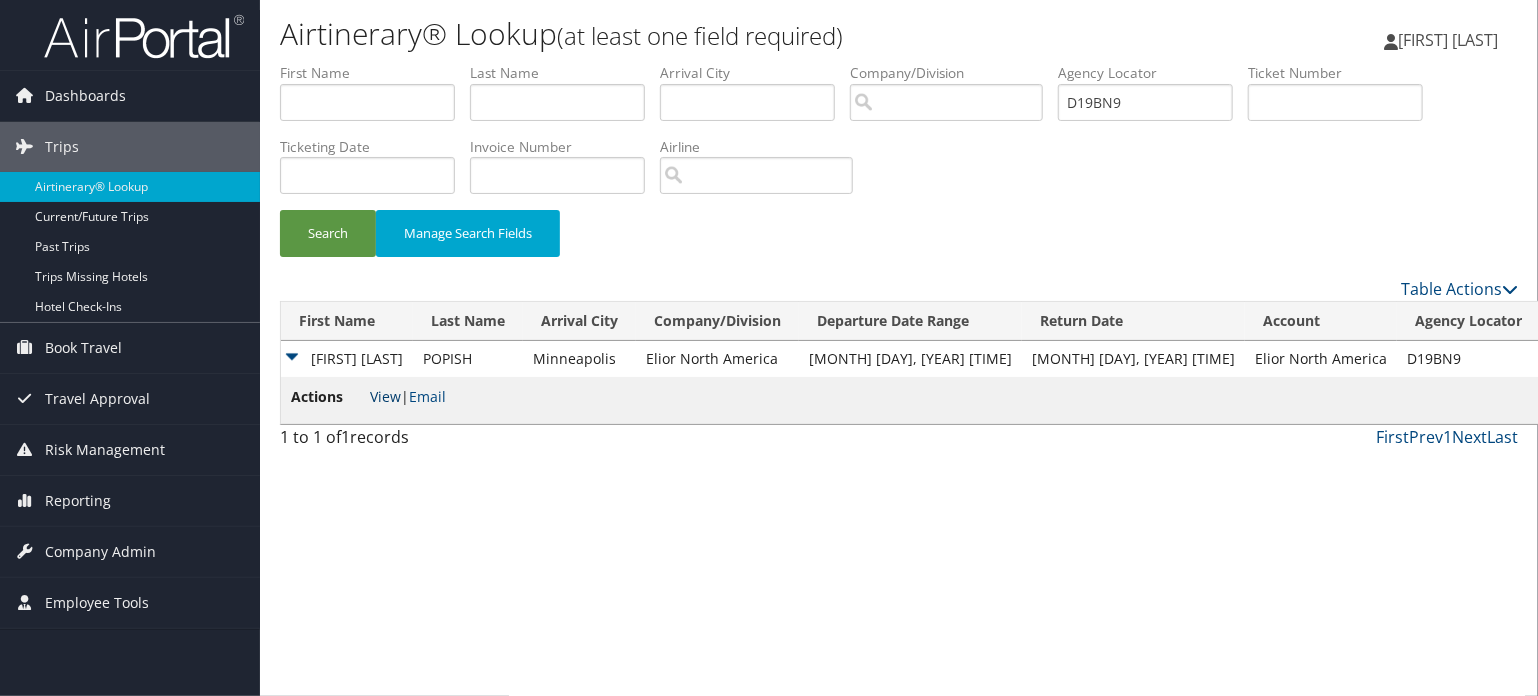 click on "View" at bounding box center (385, 396) 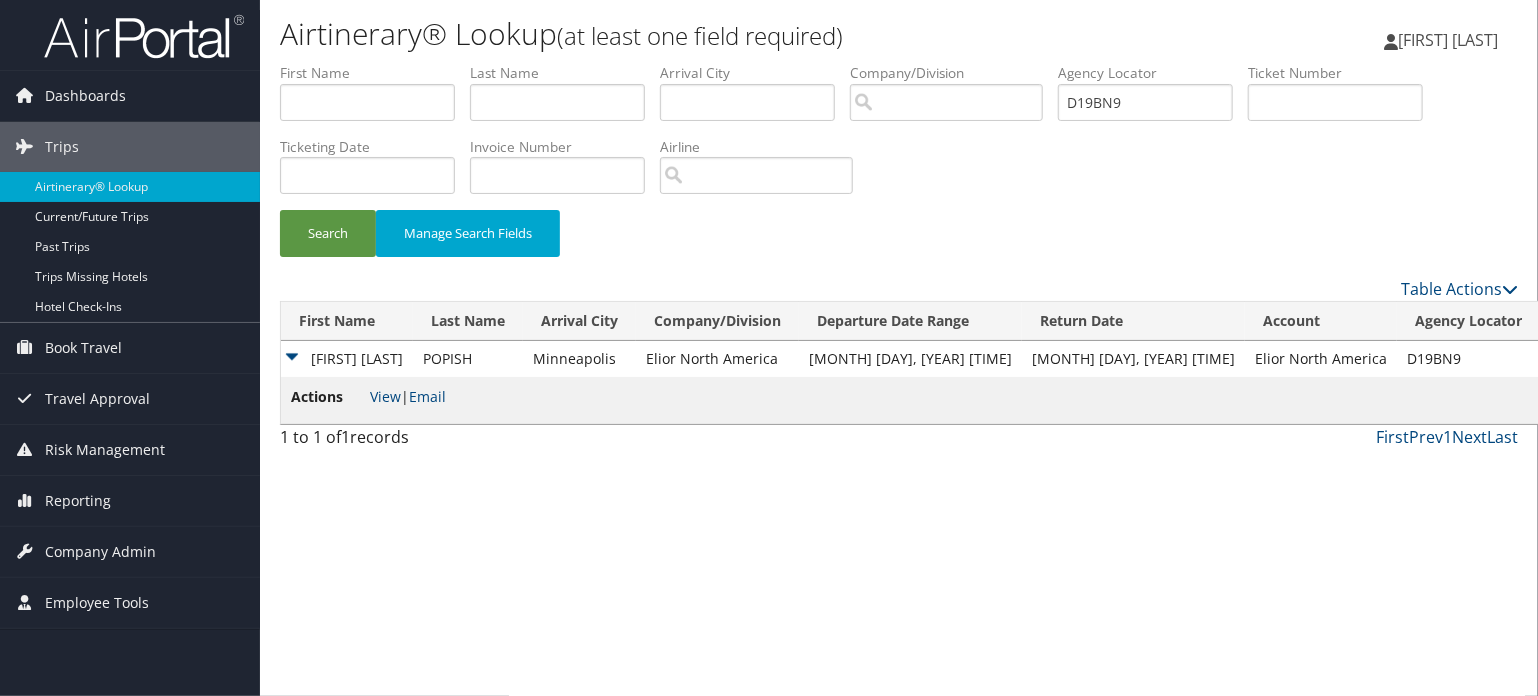 click on "[FIRST] [LAST]" at bounding box center (1451, 40) 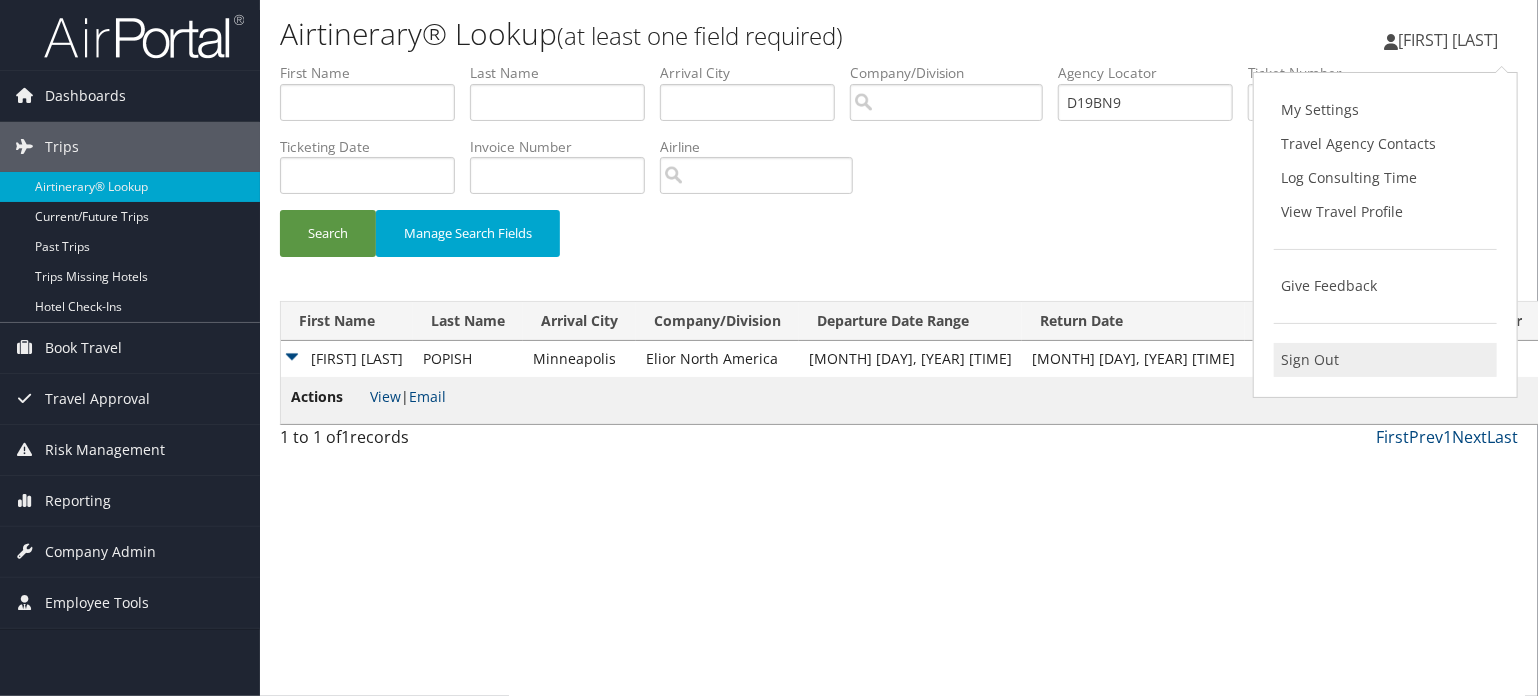 click on "Sign Out" at bounding box center [1385, 360] 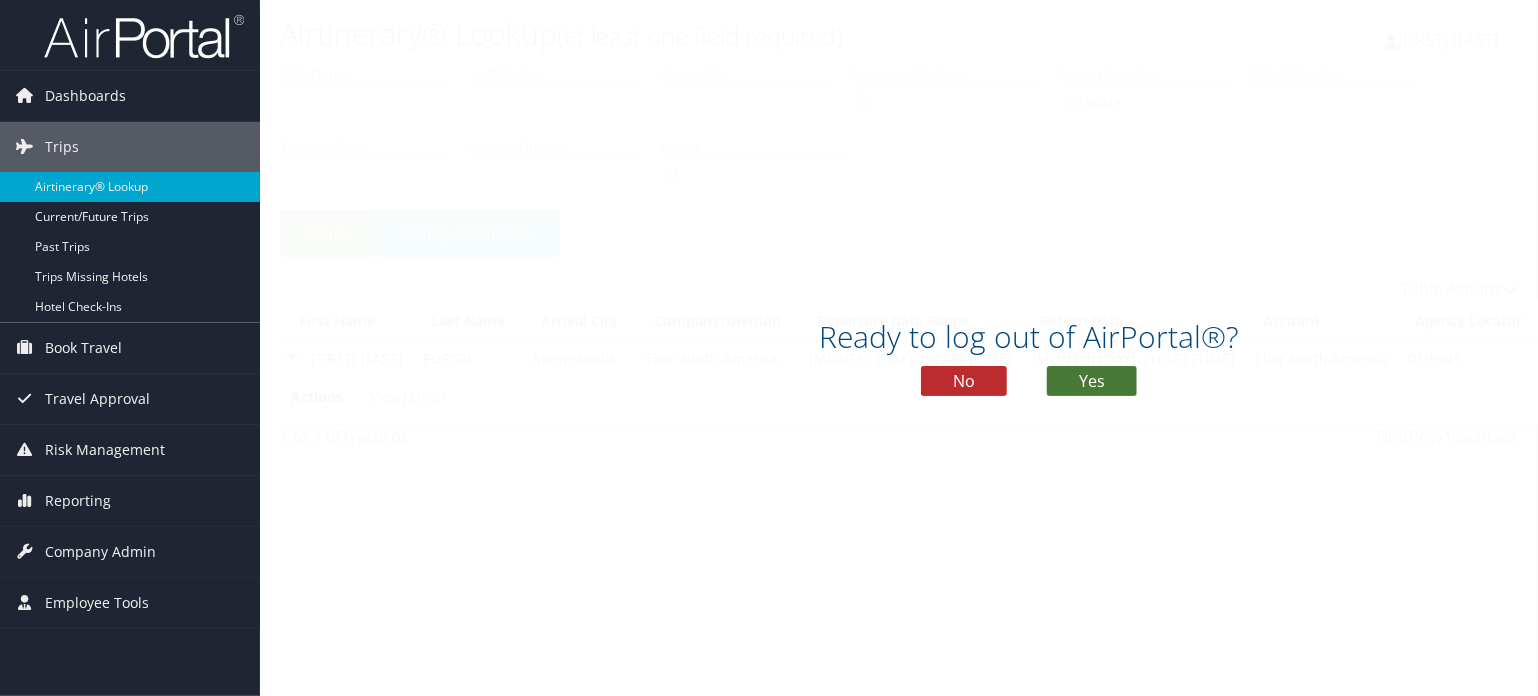 click on "Yes" at bounding box center (1092, 381) 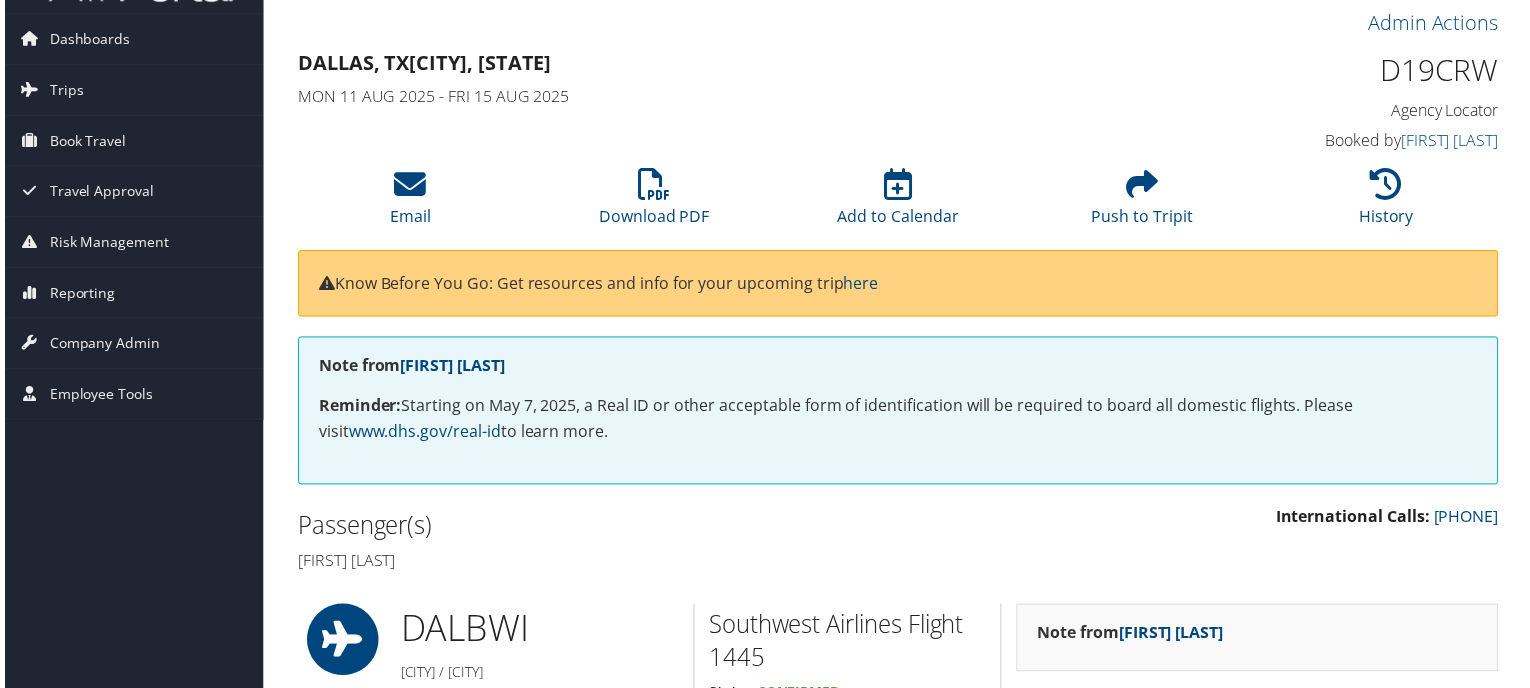 scroll, scrollTop: 100, scrollLeft: 0, axis: vertical 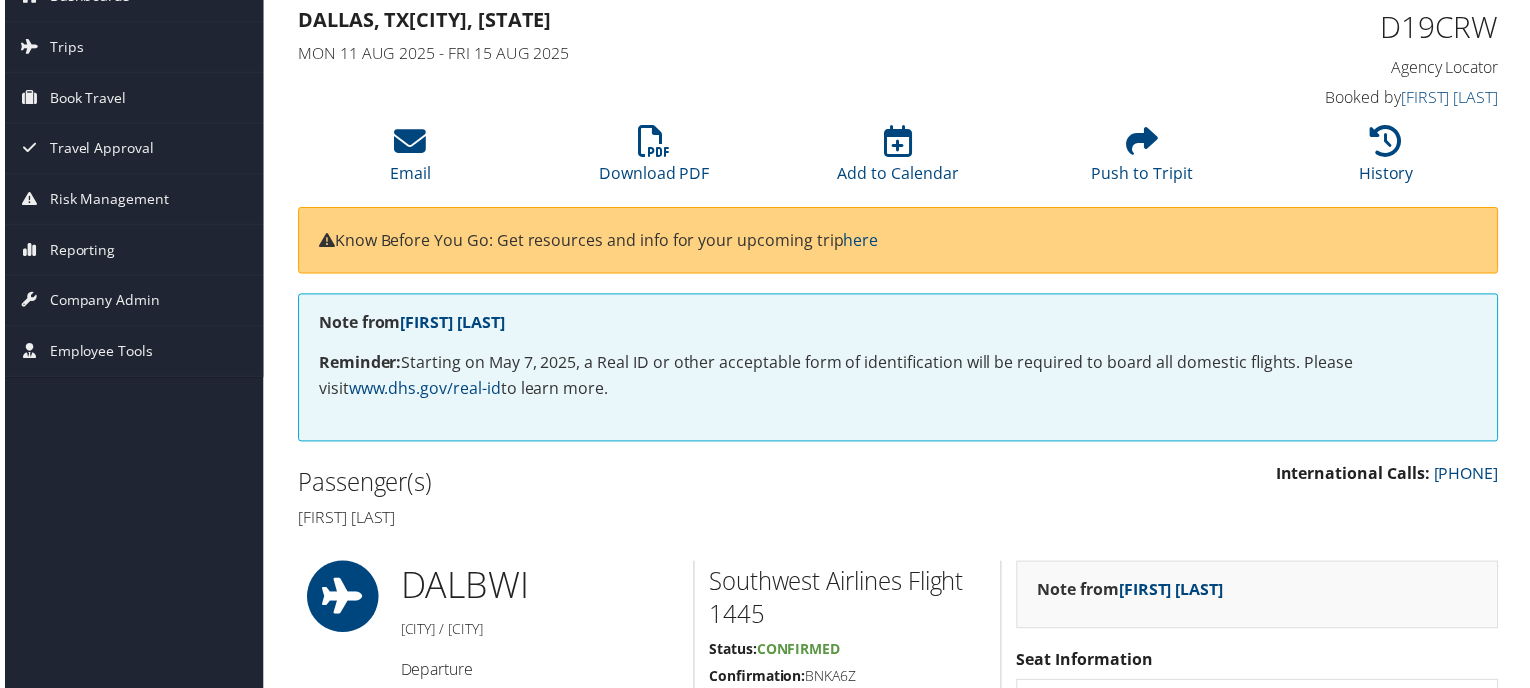 click on "D19CRW" at bounding box center (1364, 27) 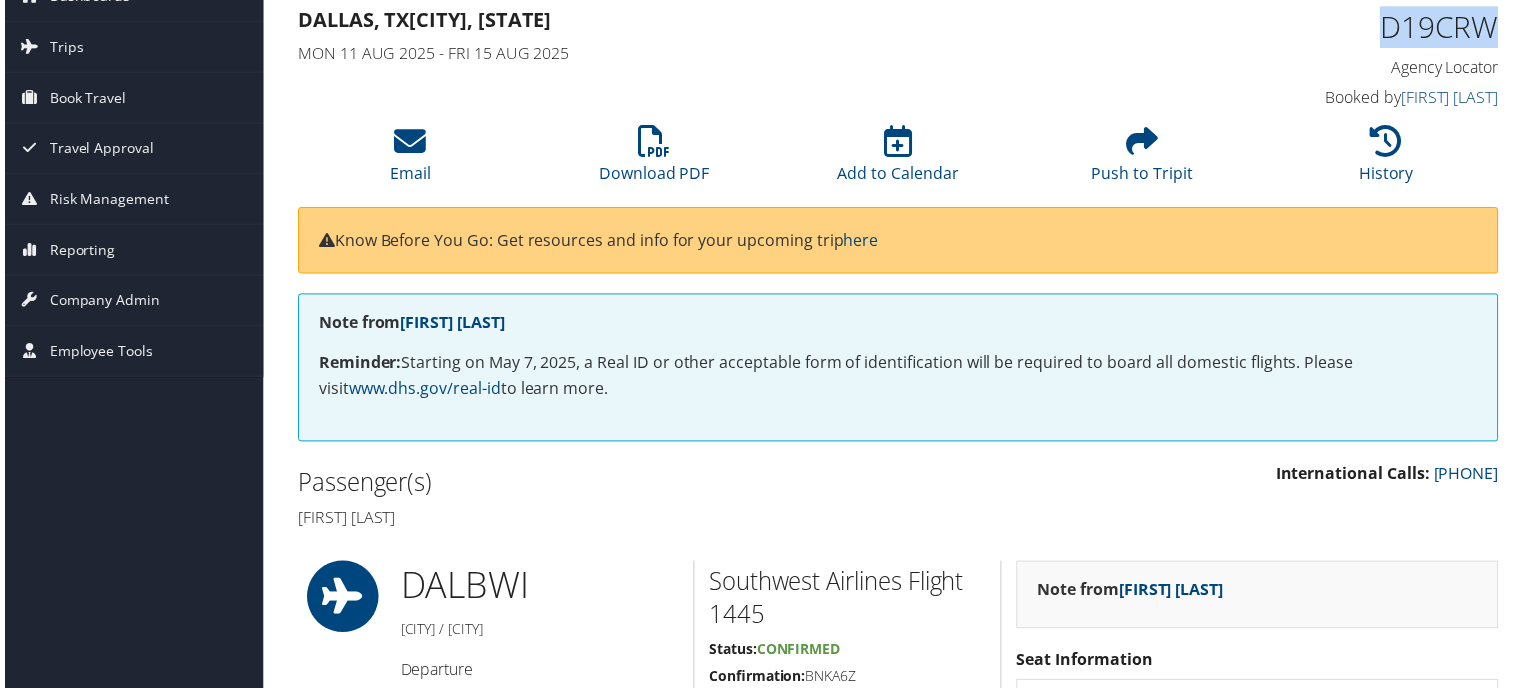 click on "D19CRW" at bounding box center [1364, 27] 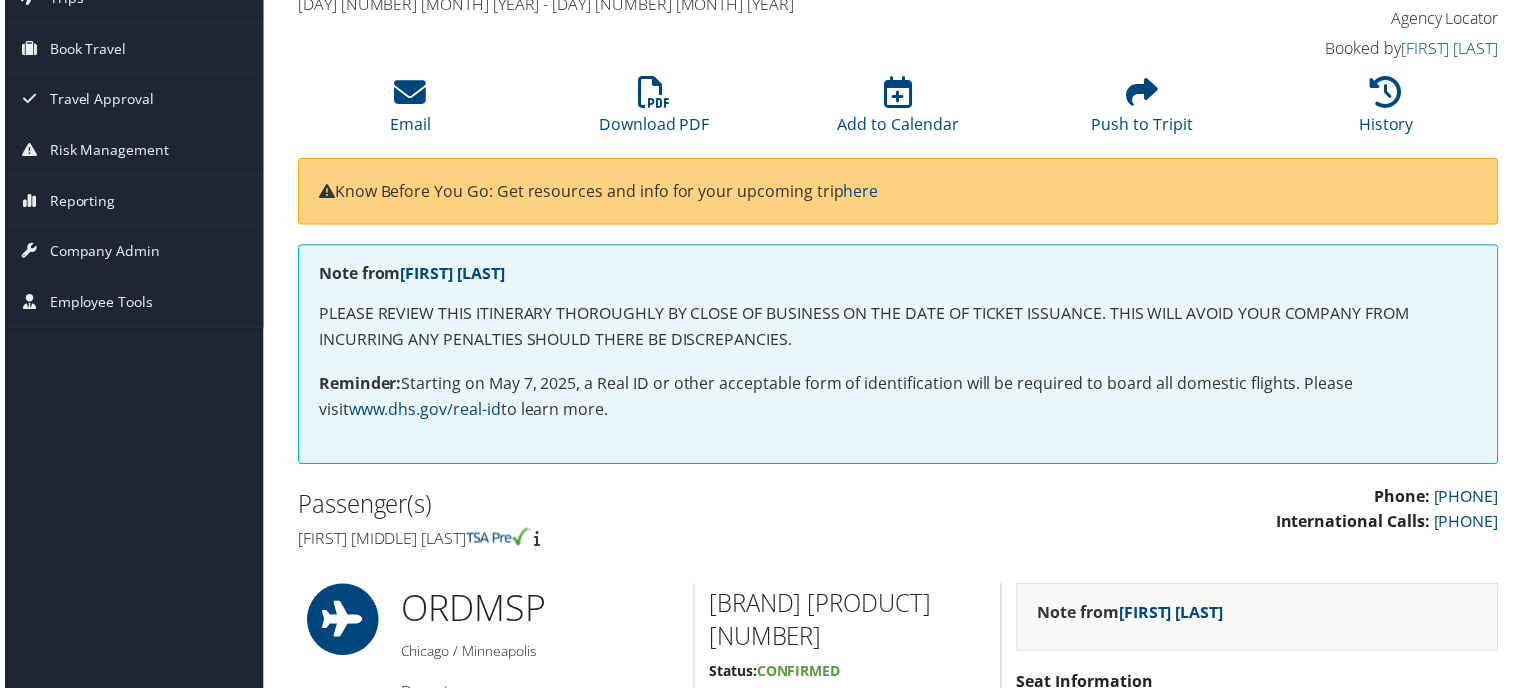 scroll, scrollTop: 0, scrollLeft: 0, axis: both 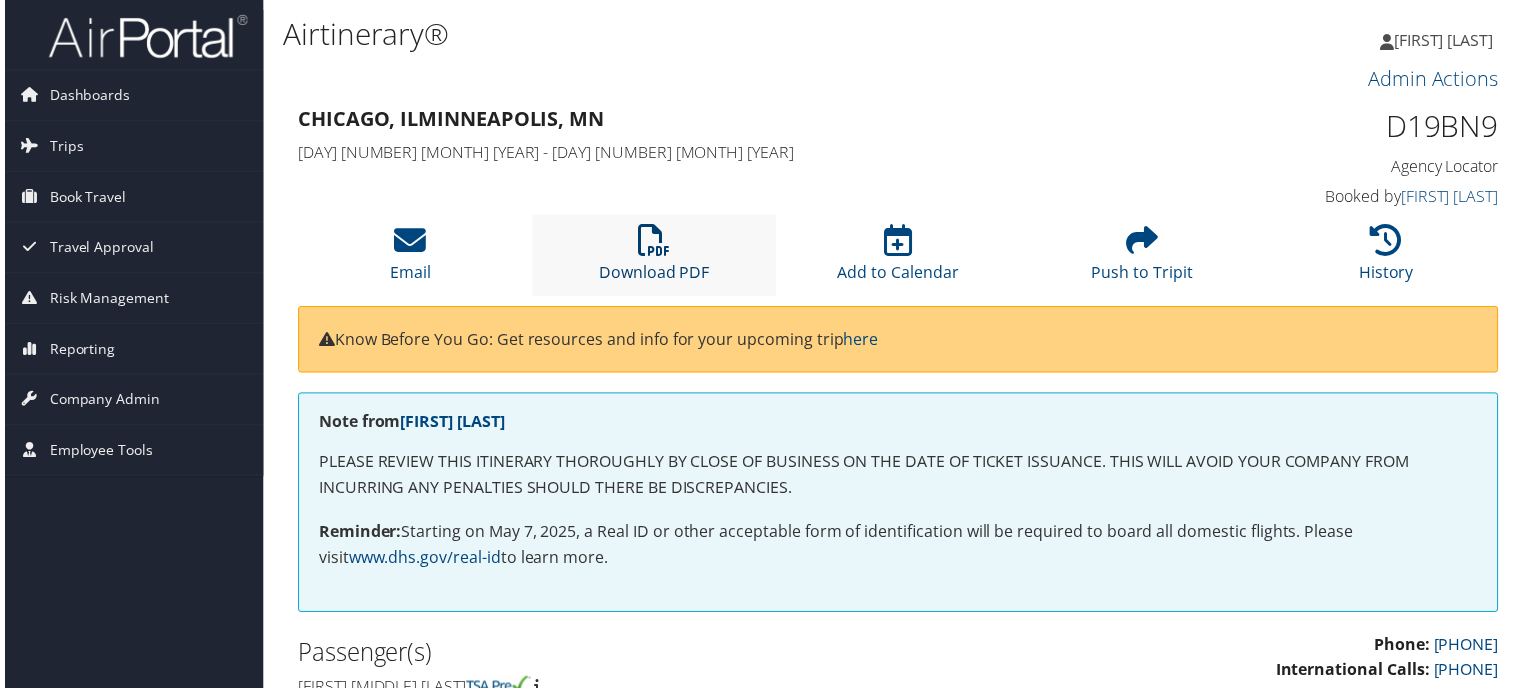 click at bounding box center (653, 242) 